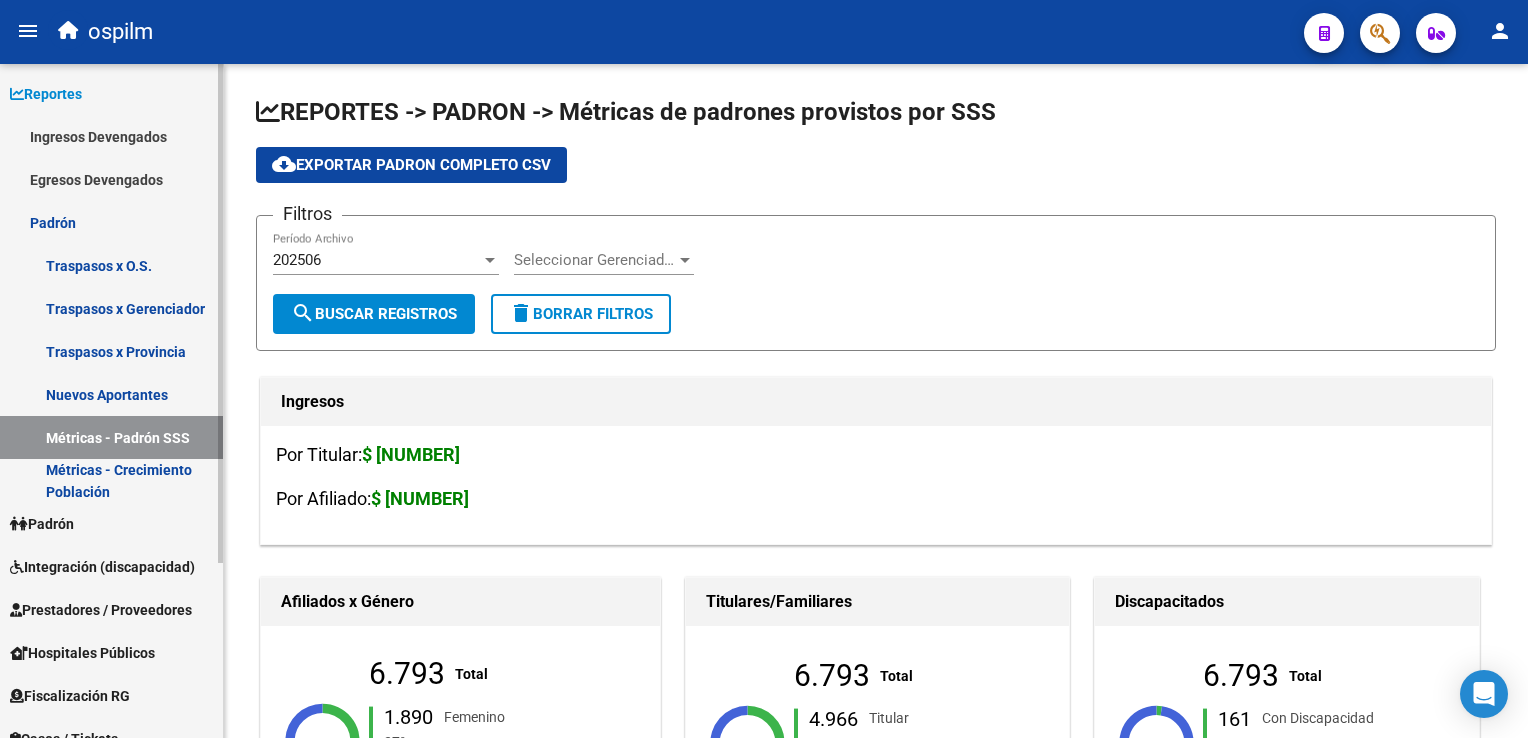 scroll, scrollTop: 0, scrollLeft: 0, axis: both 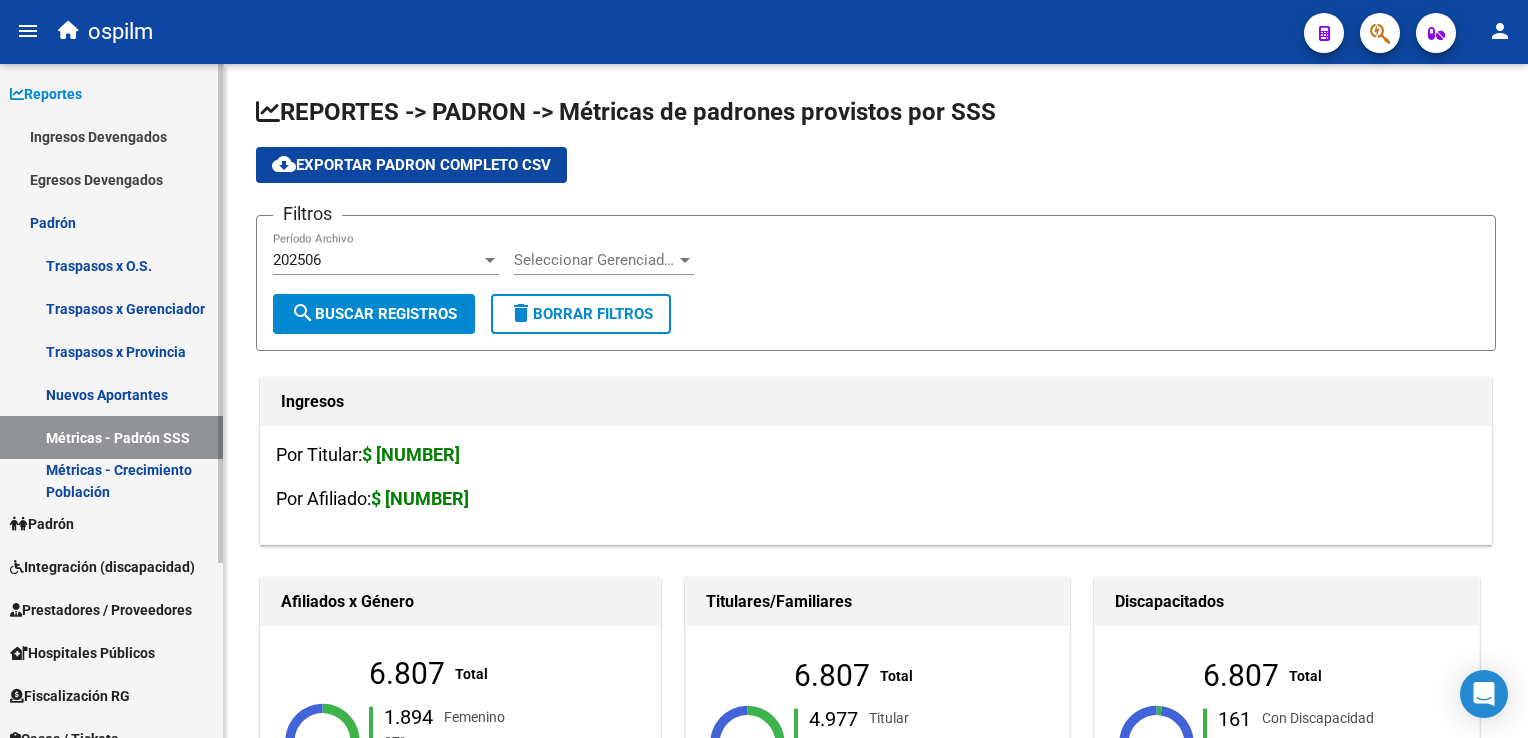 click on "Padrón" at bounding box center [111, 222] 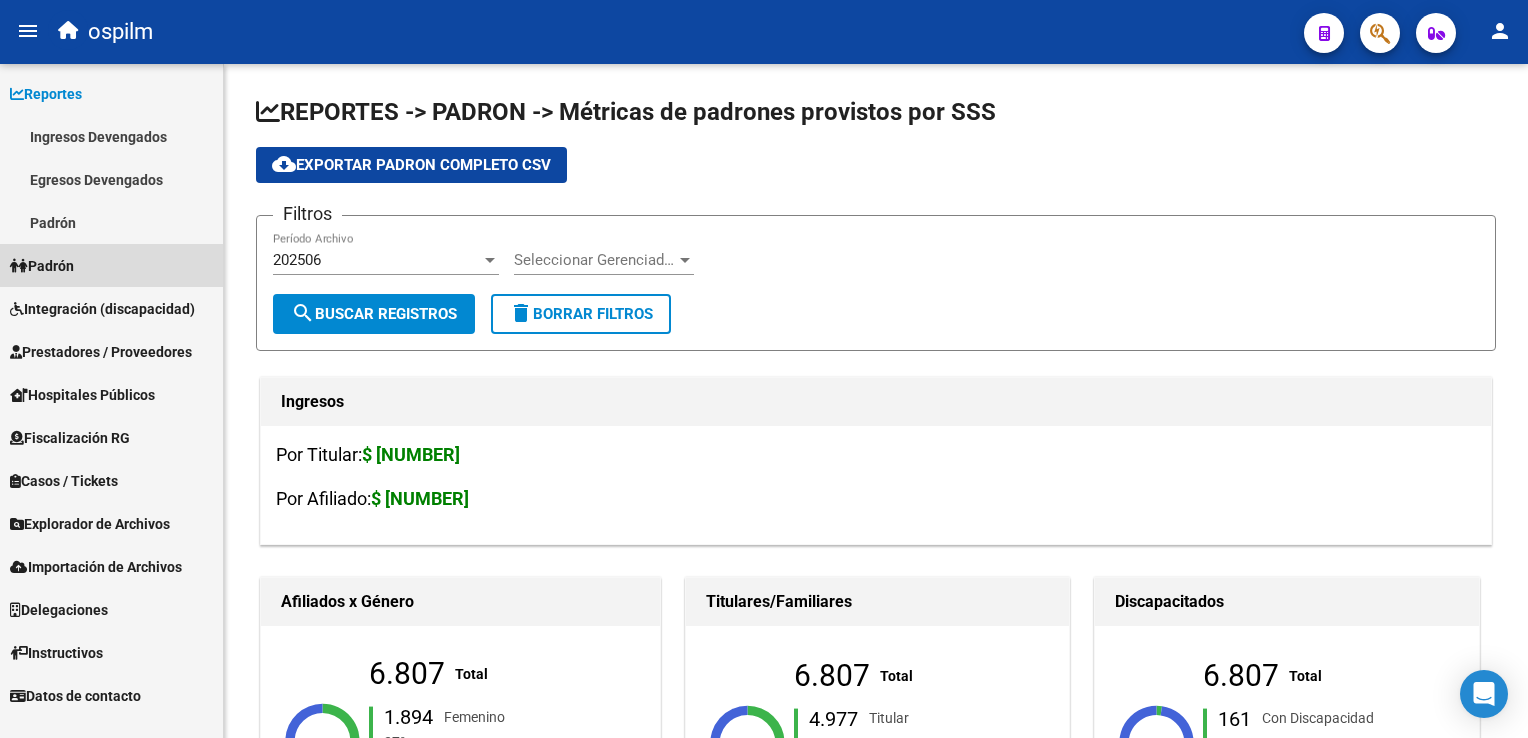 click on "Padrón" at bounding box center (111, 265) 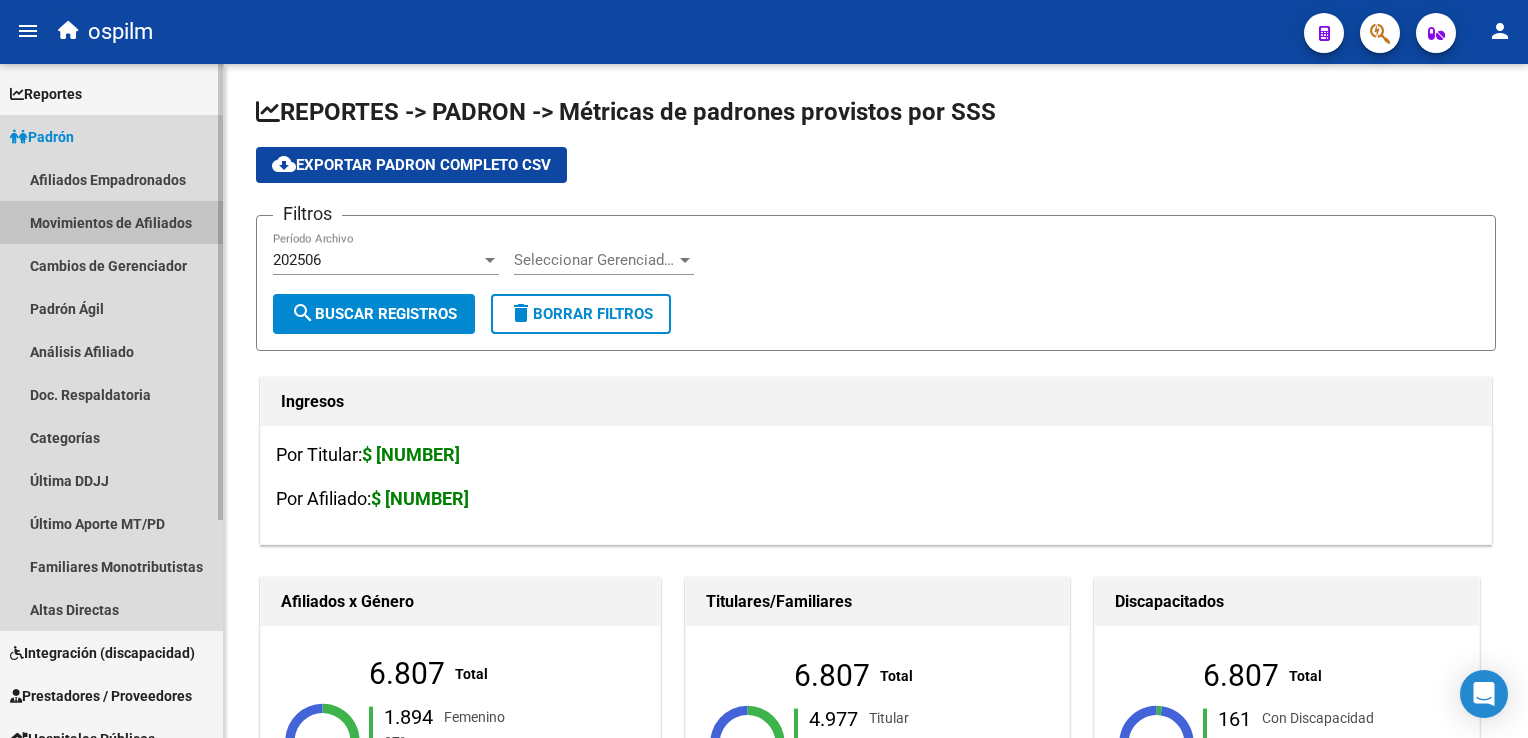 click on "Movimientos de Afiliados" at bounding box center [111, 222] 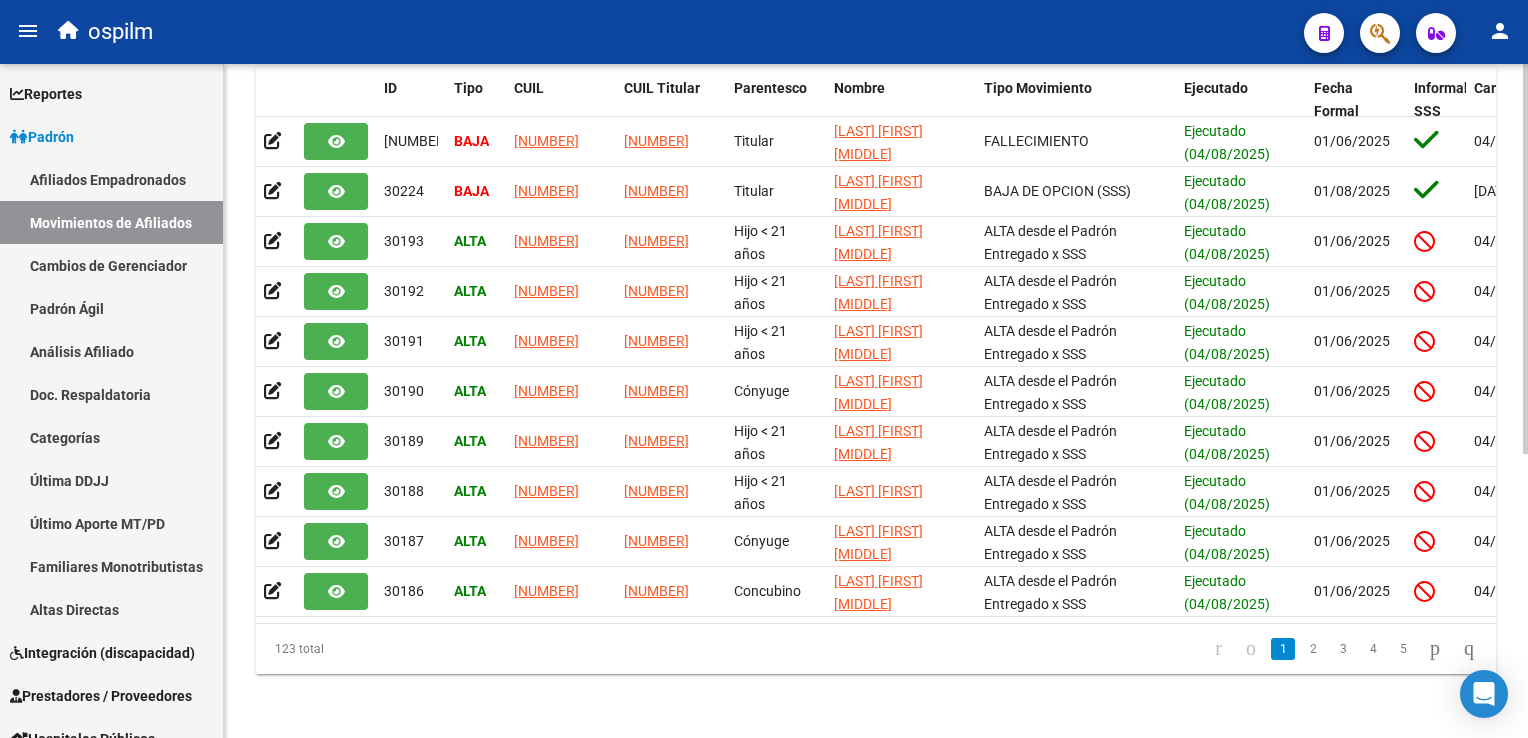 scroll, scrollTop: 0, scrollLeft: 0, axis: both 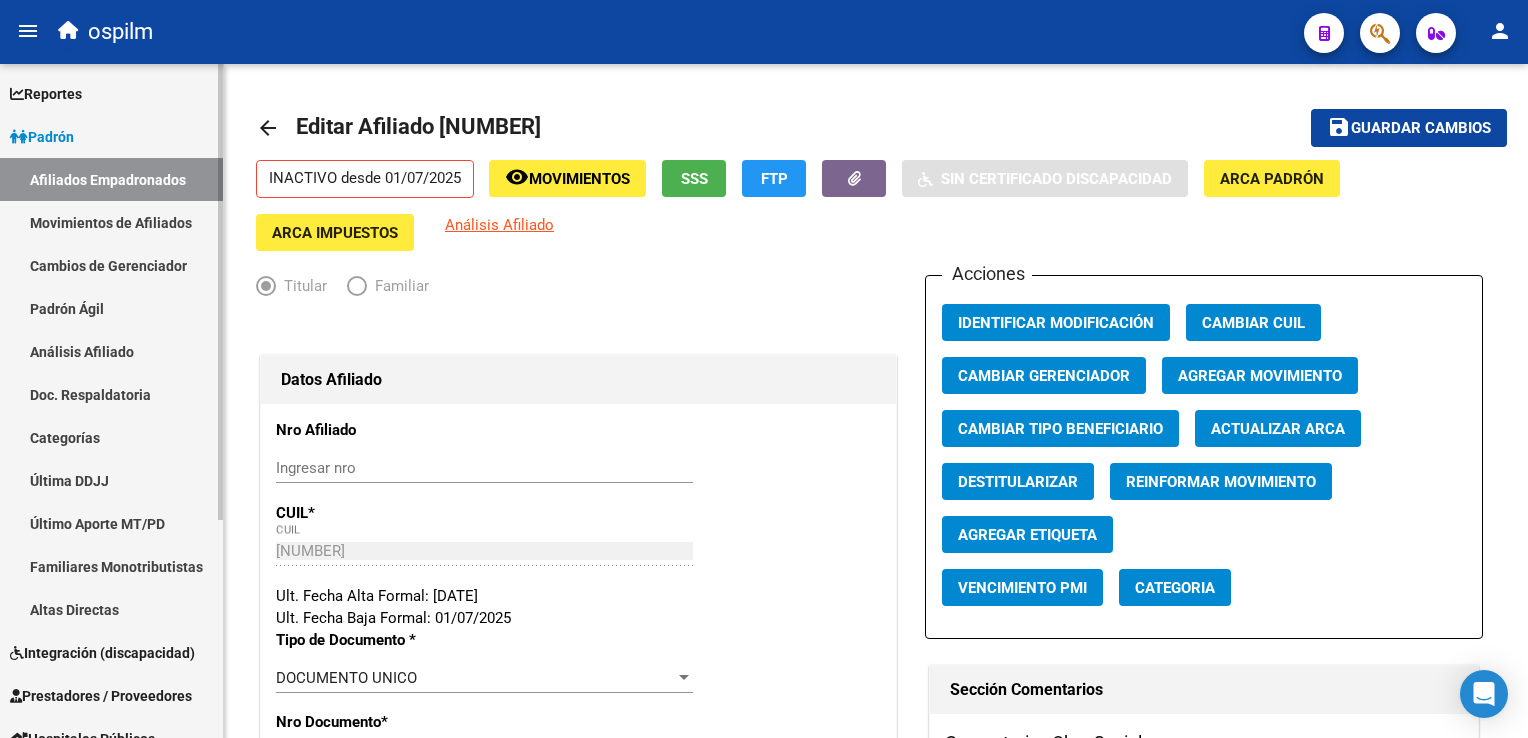 click on "Movimientos de Afiliados" at bounding box center [111, 222] 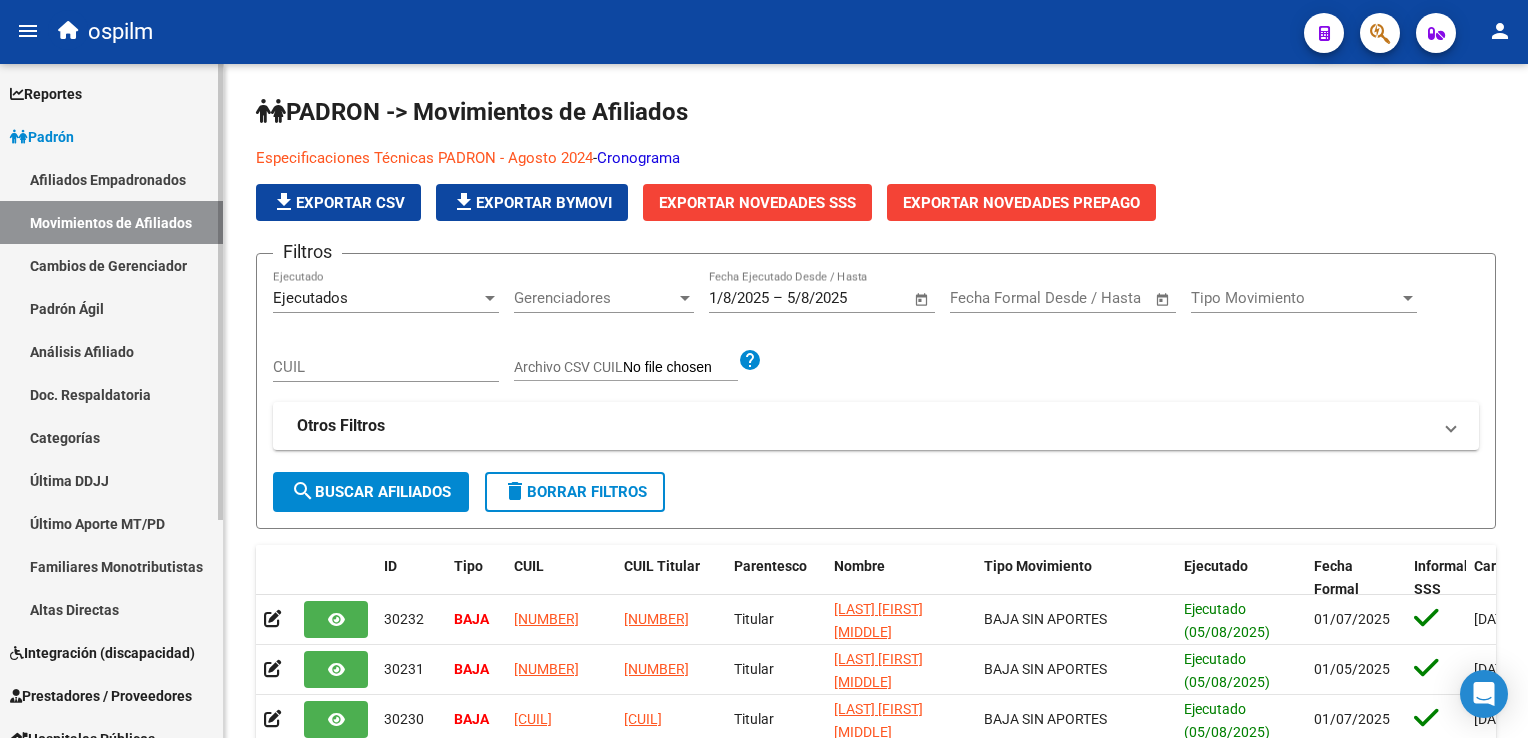click on "Afiliados Empadronados" at bounding box center (111, 179) 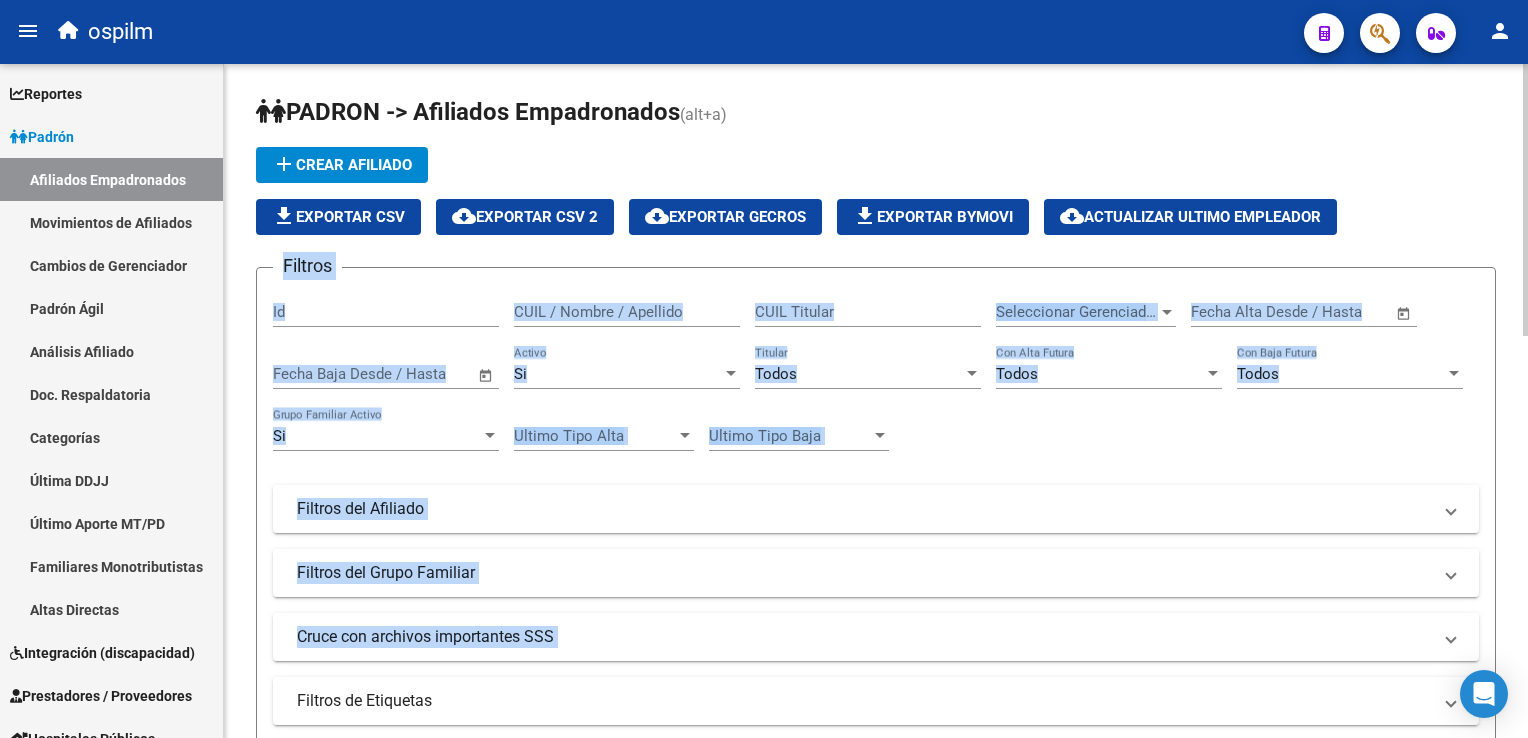 drag, startPoint x: 1521, startPoint y: 106, endPoint x: 1523, endPoint y: 152, distance: 46.043457 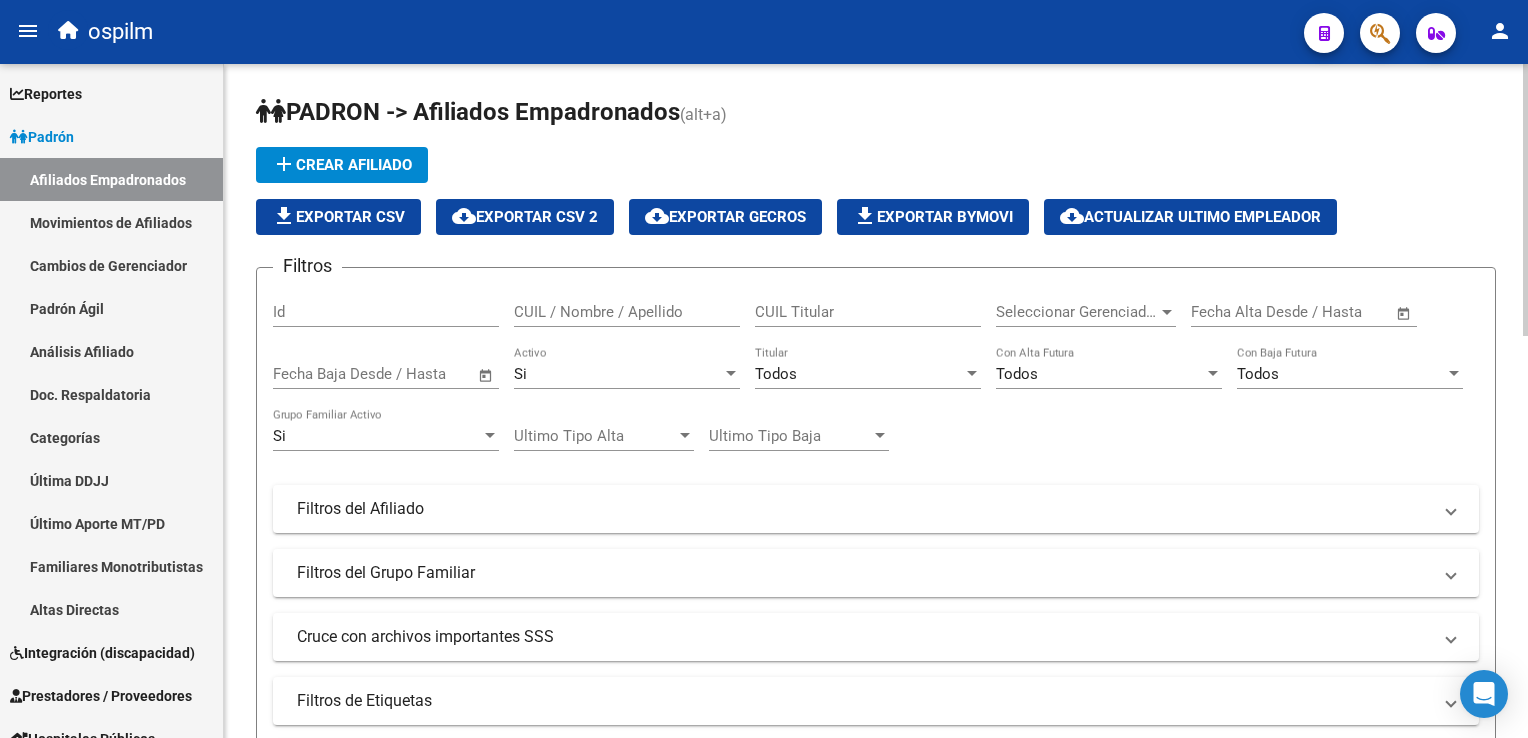 click on "Todos" at bounding box center (859, 374) 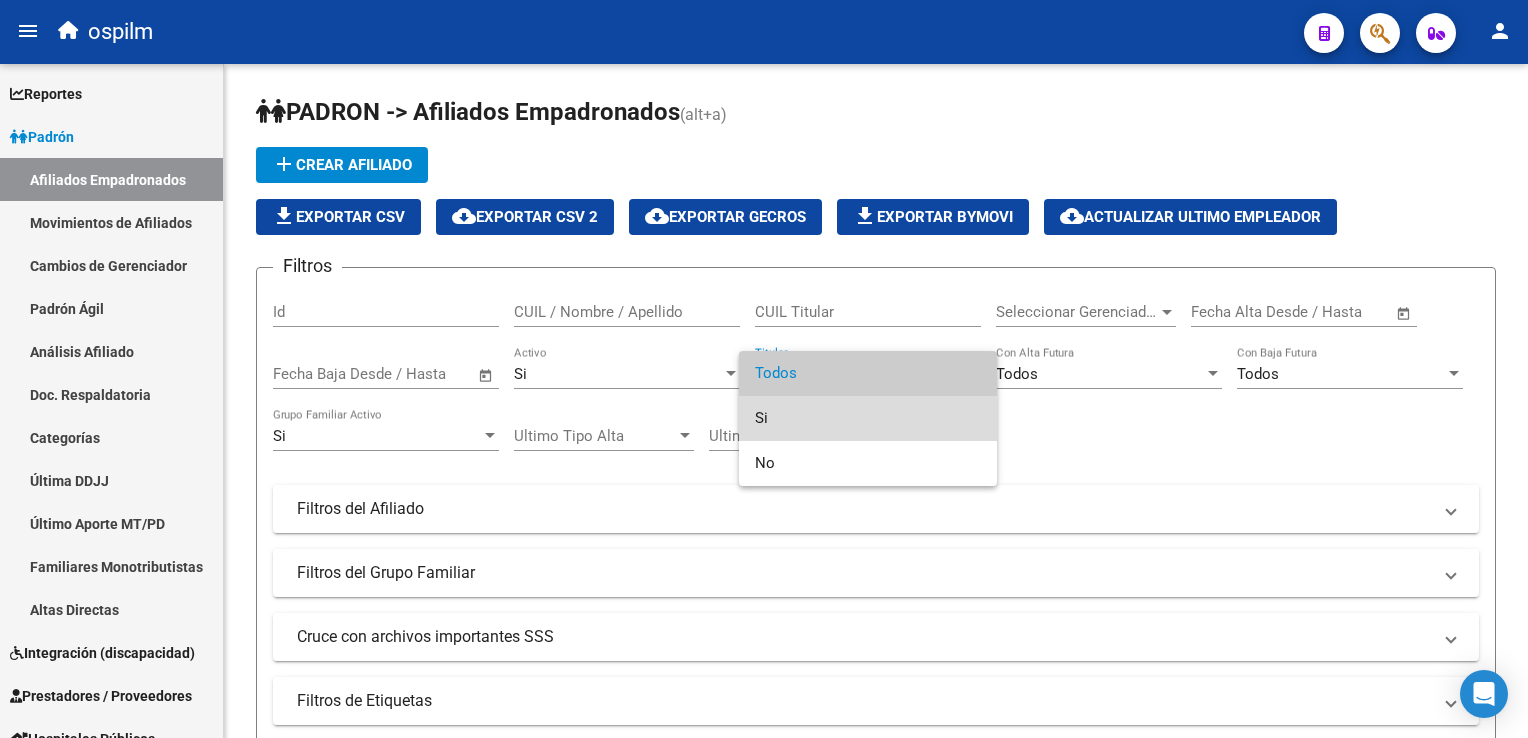 click on "Si" at bounding box center (868, 418) 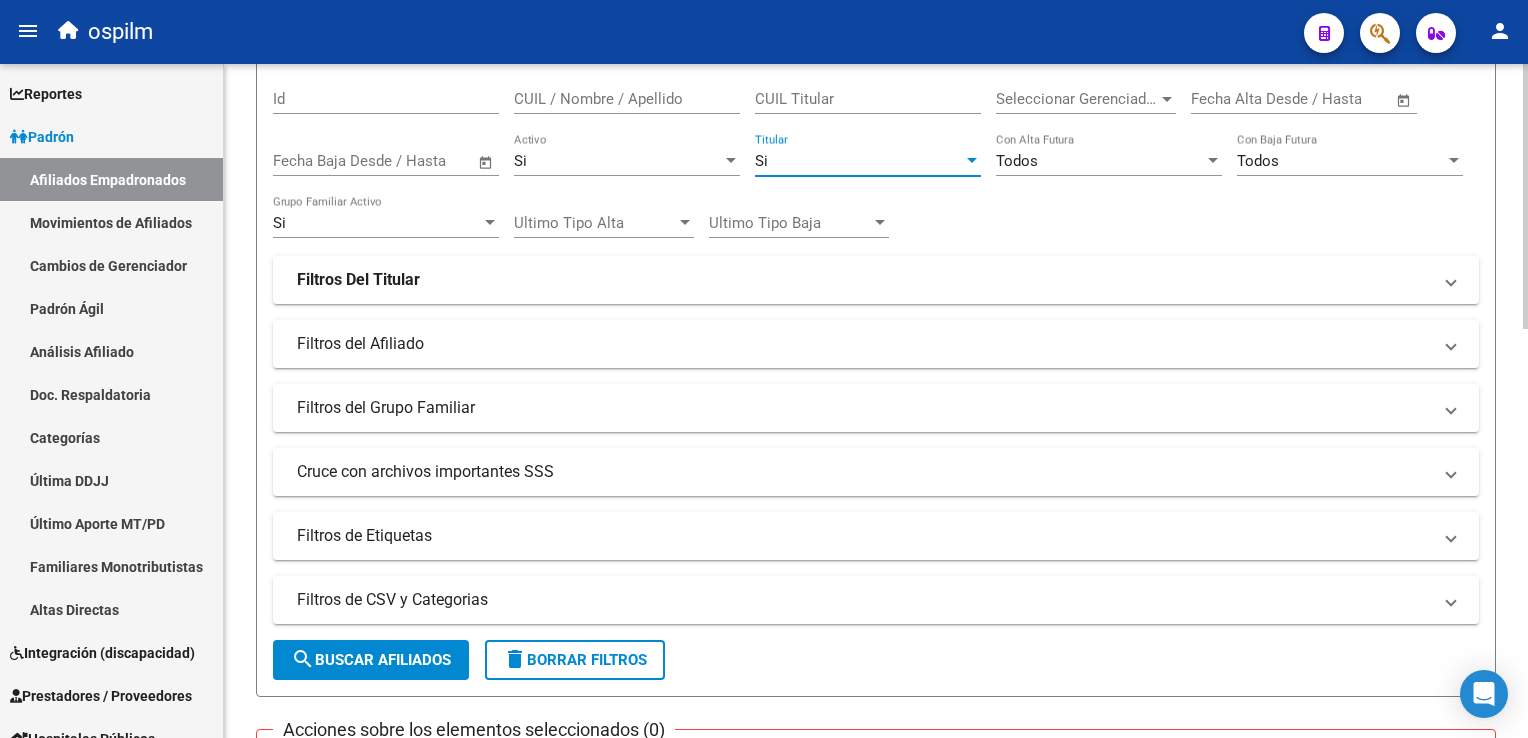 scroll, scrollTop: 242, scrollLeft: 0, axis: vertical 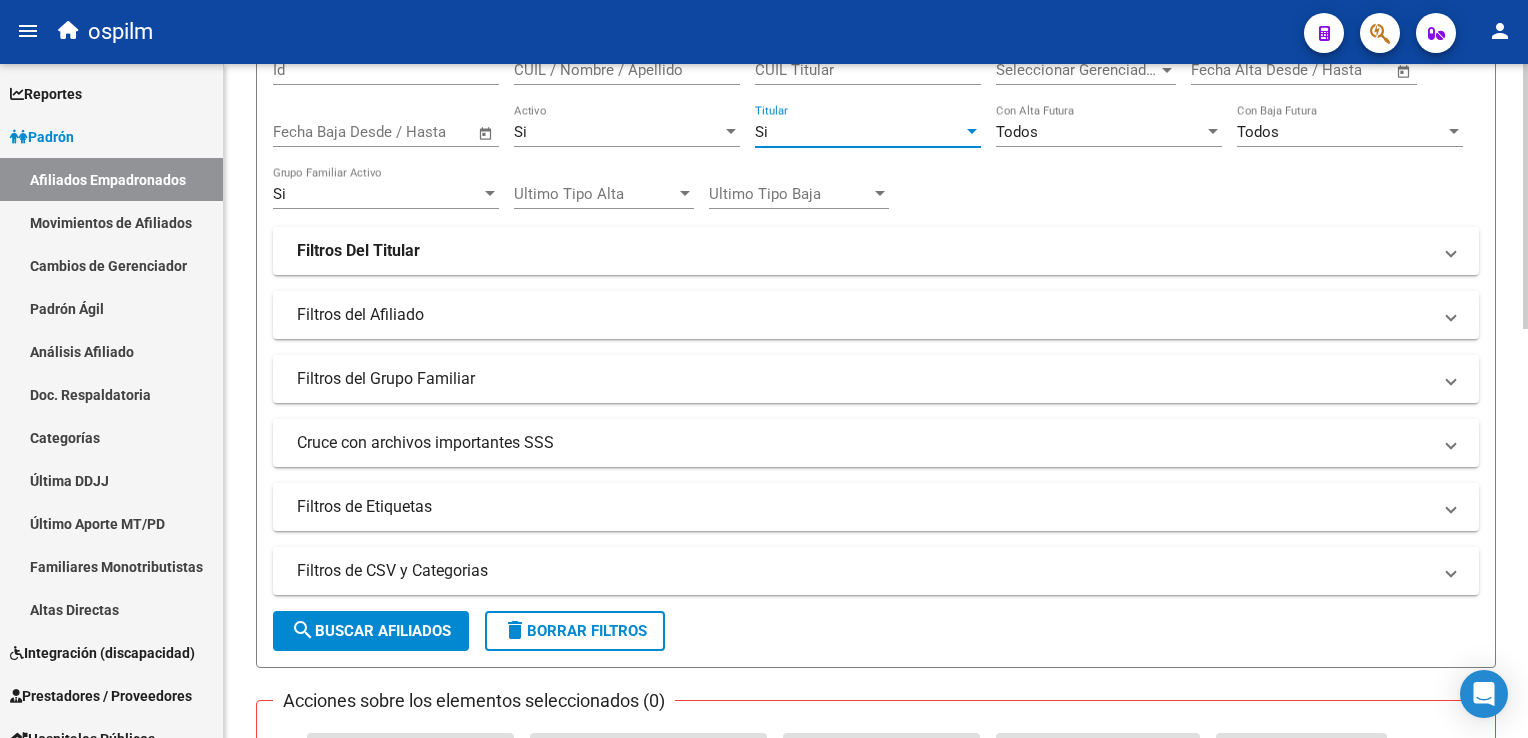 click 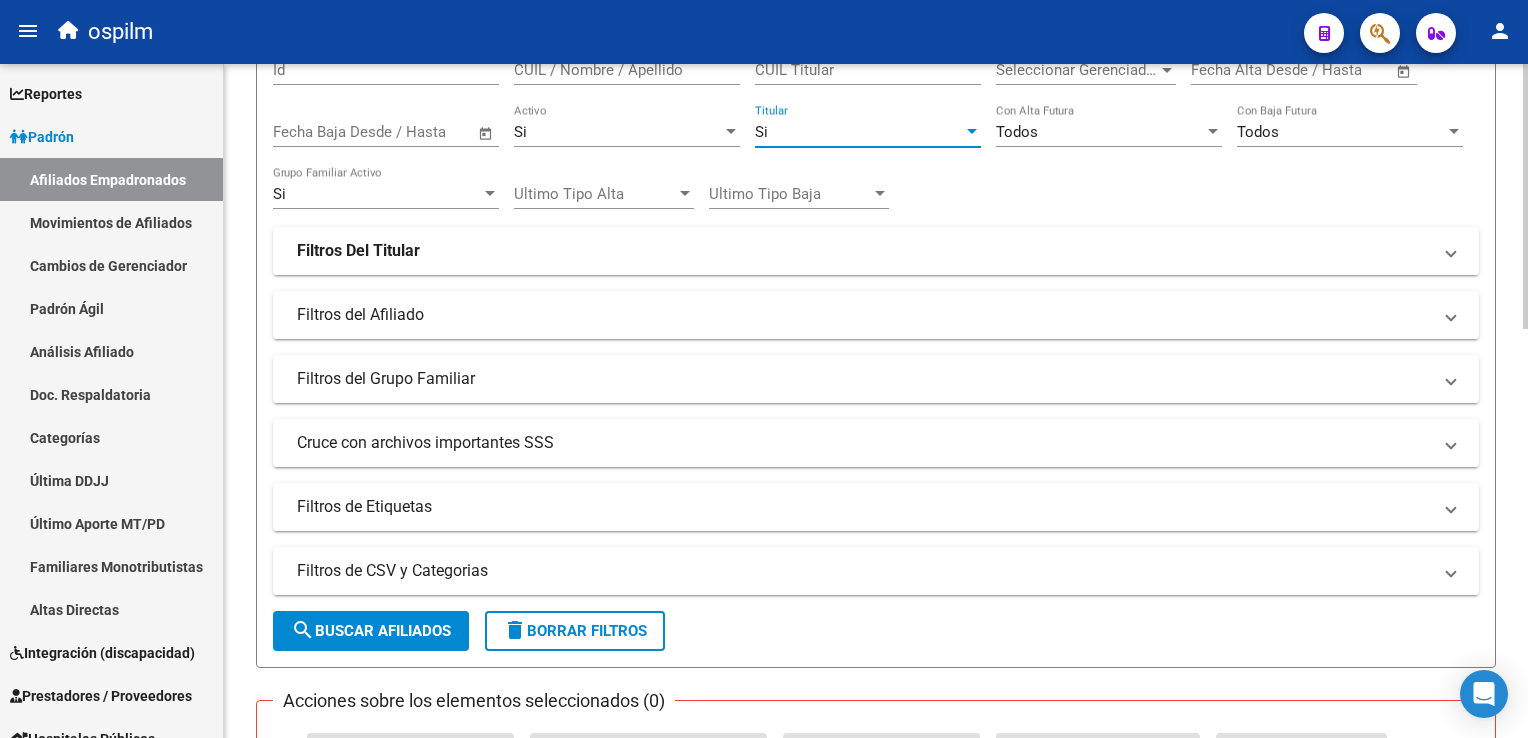 click on "Filtros Del Titular" at bounding box center (358, 251) 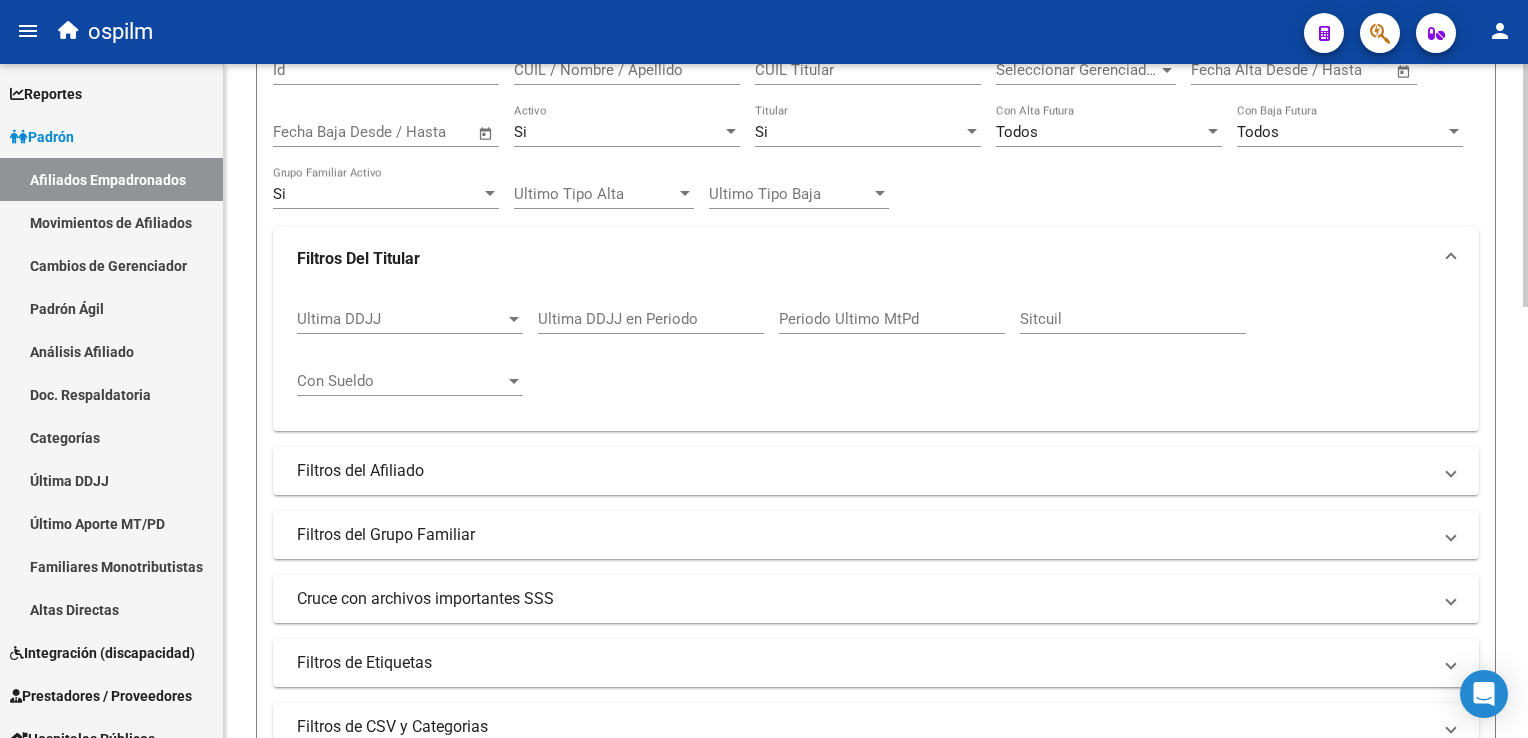 click on "Filtros Del Titular" at bounding box center [358, 259] 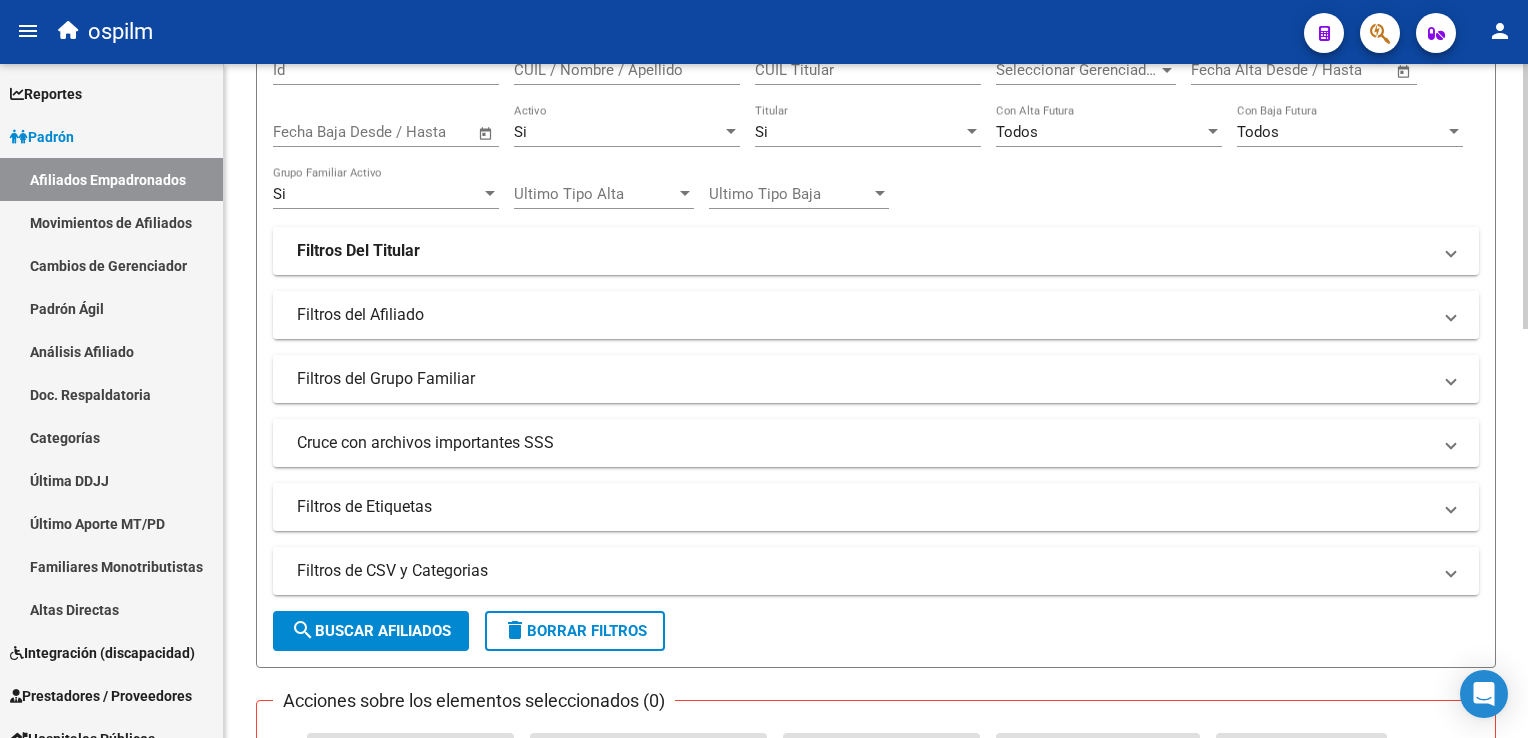 click on "Filtros del Afiliado" at bounding box center (864, 315) 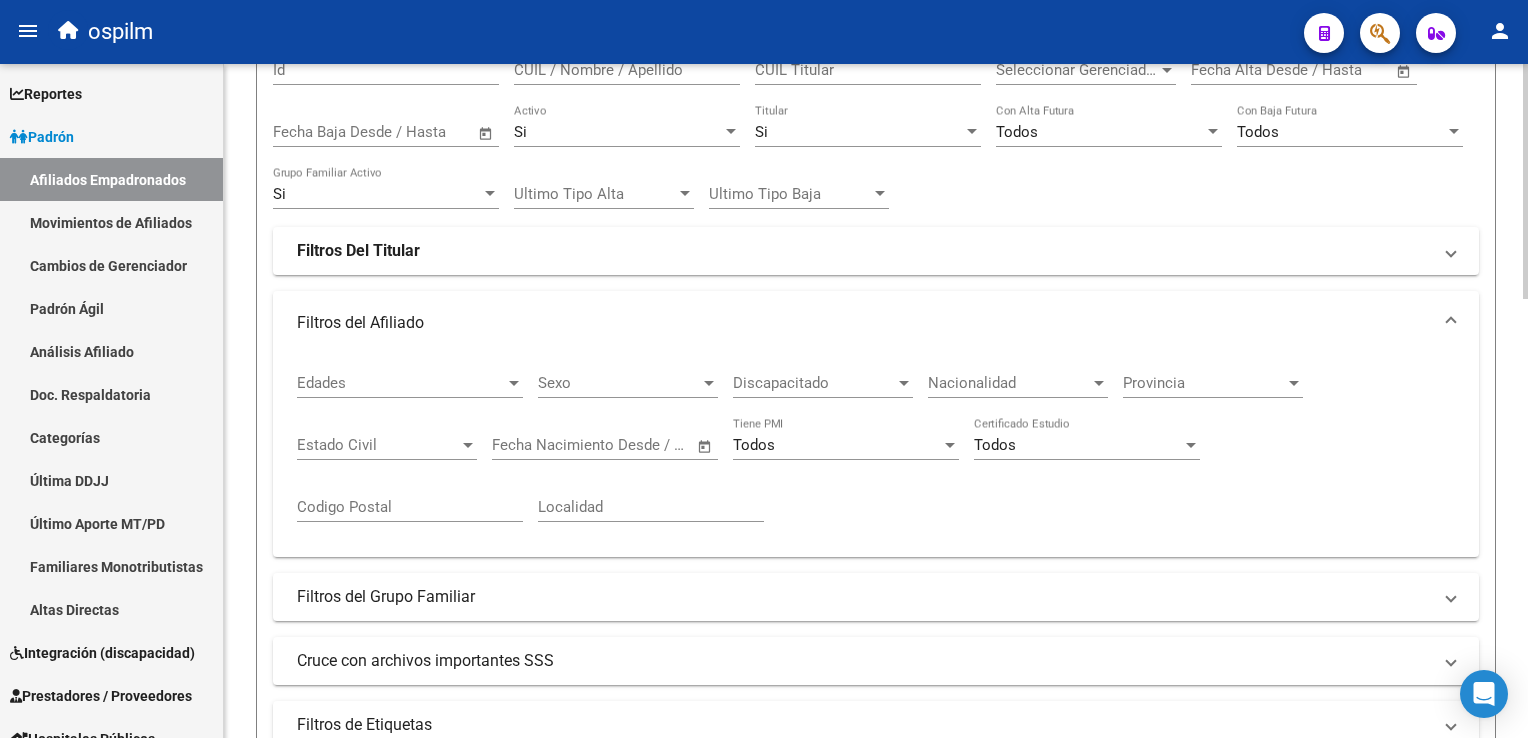 click on "Discapacitado" at bounding box center [814, 383] 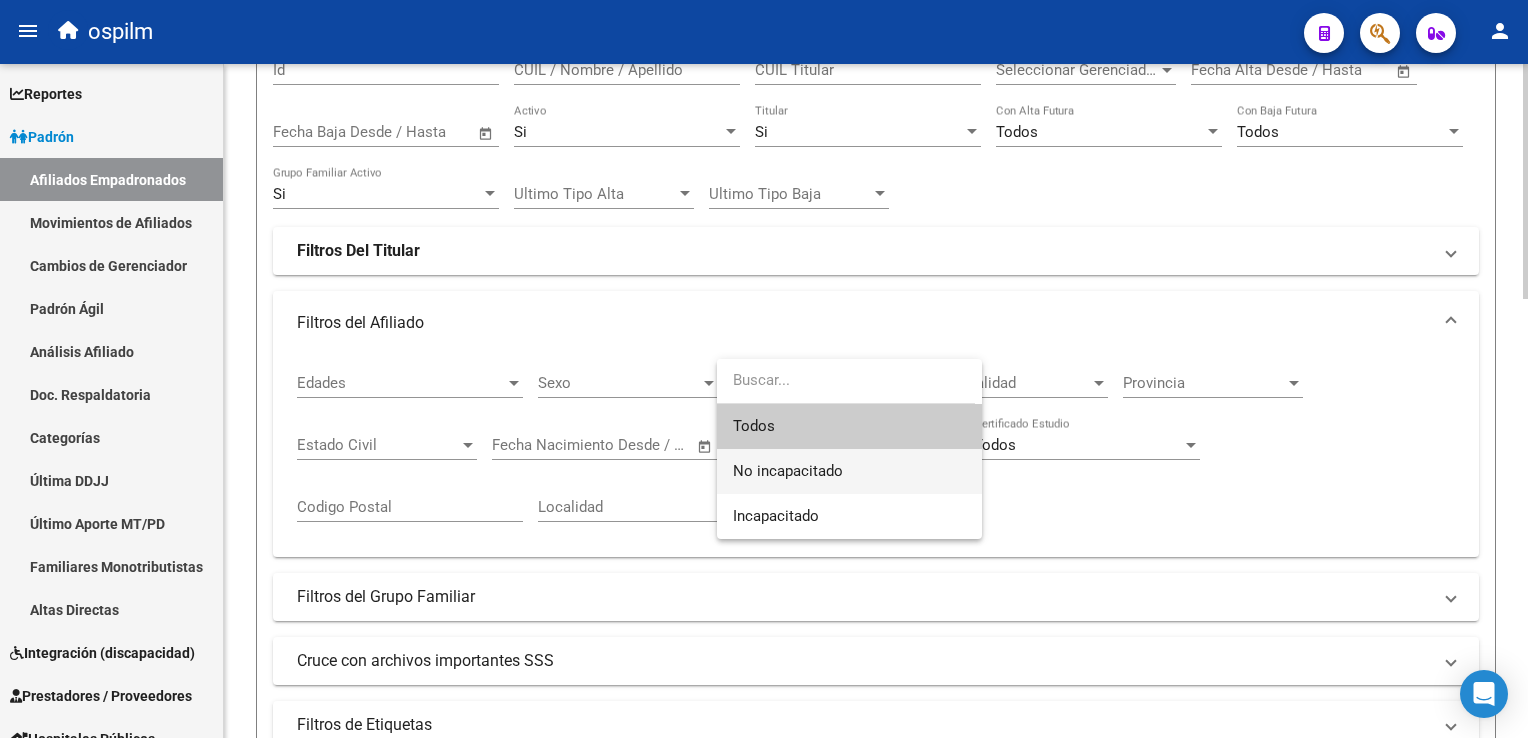 click on "No incapacitado" at bounding box center (788, 471) 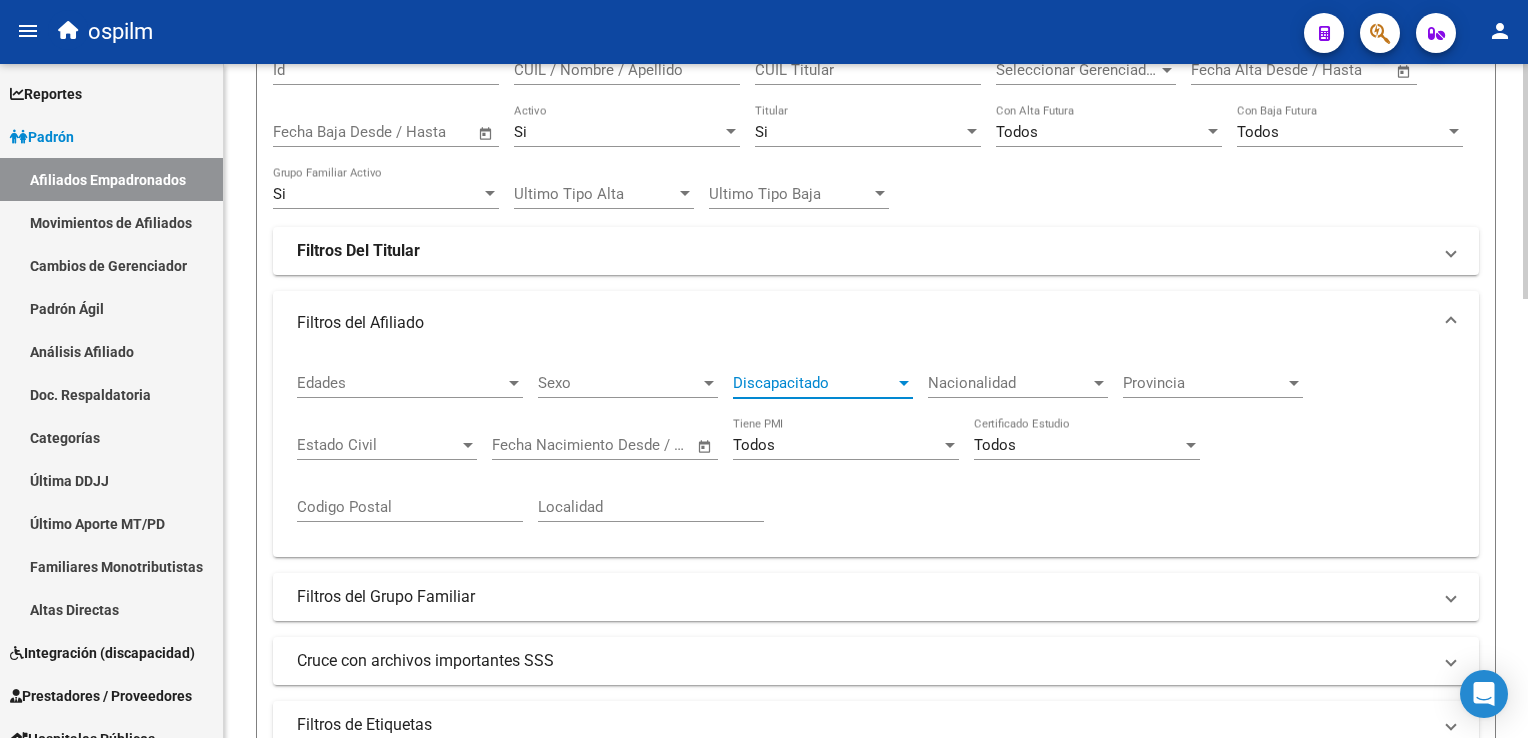click on "Todos Tiene PMI" 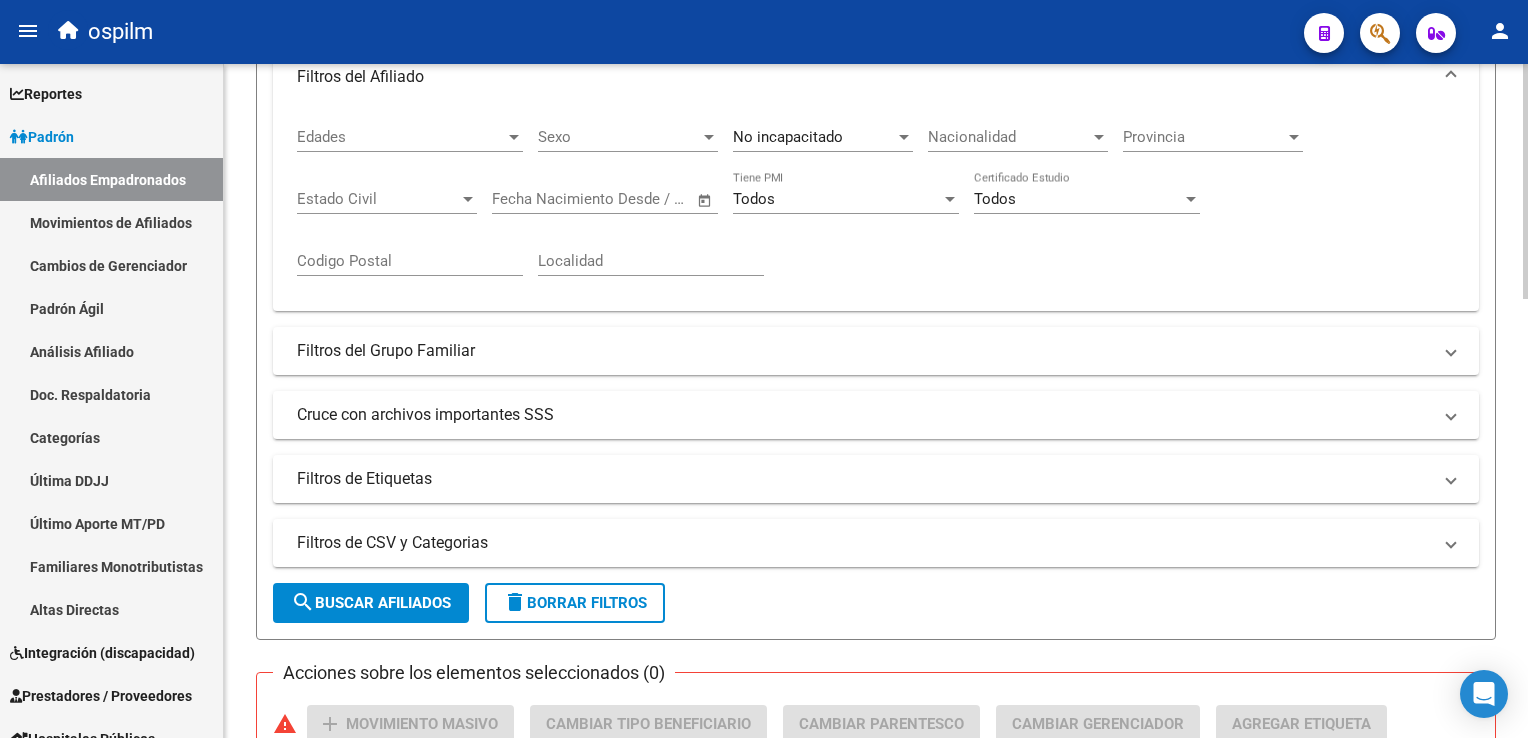 scroll, scrollTop: 511, scrollLeft: 0, axis: vertical 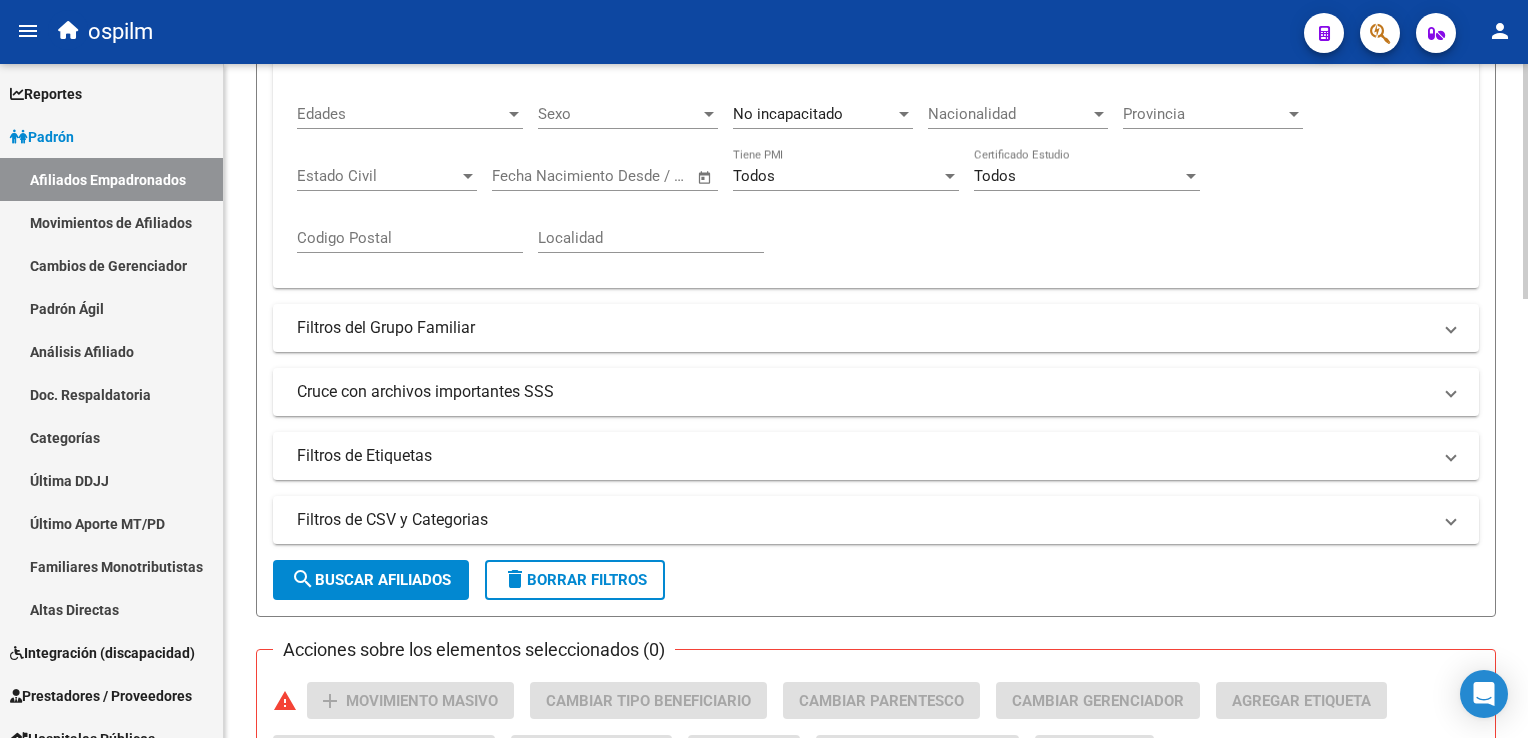 click on "menu   ospilm  person    Firma Express     Reportes Ingresos Devengados Análisis Histórico Detalles Transferencias RG sin DDJJ Detalles por CUIL RG Detalles - MT/PD MT morosos Egresos Devengados Comprobantes Recibidos Facturación Apócrifa Auditorías x Área Auditorías x Usuario Ítems de Auditorías x Usuario Padrón Traspasos x O.S. Traspasos x Gerenciador Traspasos x Provincia Nuevos Aportantes Métricas - Padrón SSS Métricas - Crecimiento Población    Padrón Afiliados Empadronados Movimientos de Afiliados Cambios de Gerenciador Padrón Ágil Análisis Afiliado Doc. Respaldatoria Categorías Última DDJJ Último Aporte MT/PD Familiares Monotributistas Altas Directas    Integración (discapacidad) Certificado Discapacidad    Prestadores / Proveedores Facturas - Listado/Carga Facturas Sin Auditar Facturas - Documentación Pagos x Transferencia Auditorías - Listado Auditorías - Comentarios Auditorías - Cambios Área Auditoría - Ítems Prestadores - Listado Prestadores - Docu. Actas" at bounding box center [764, 369] 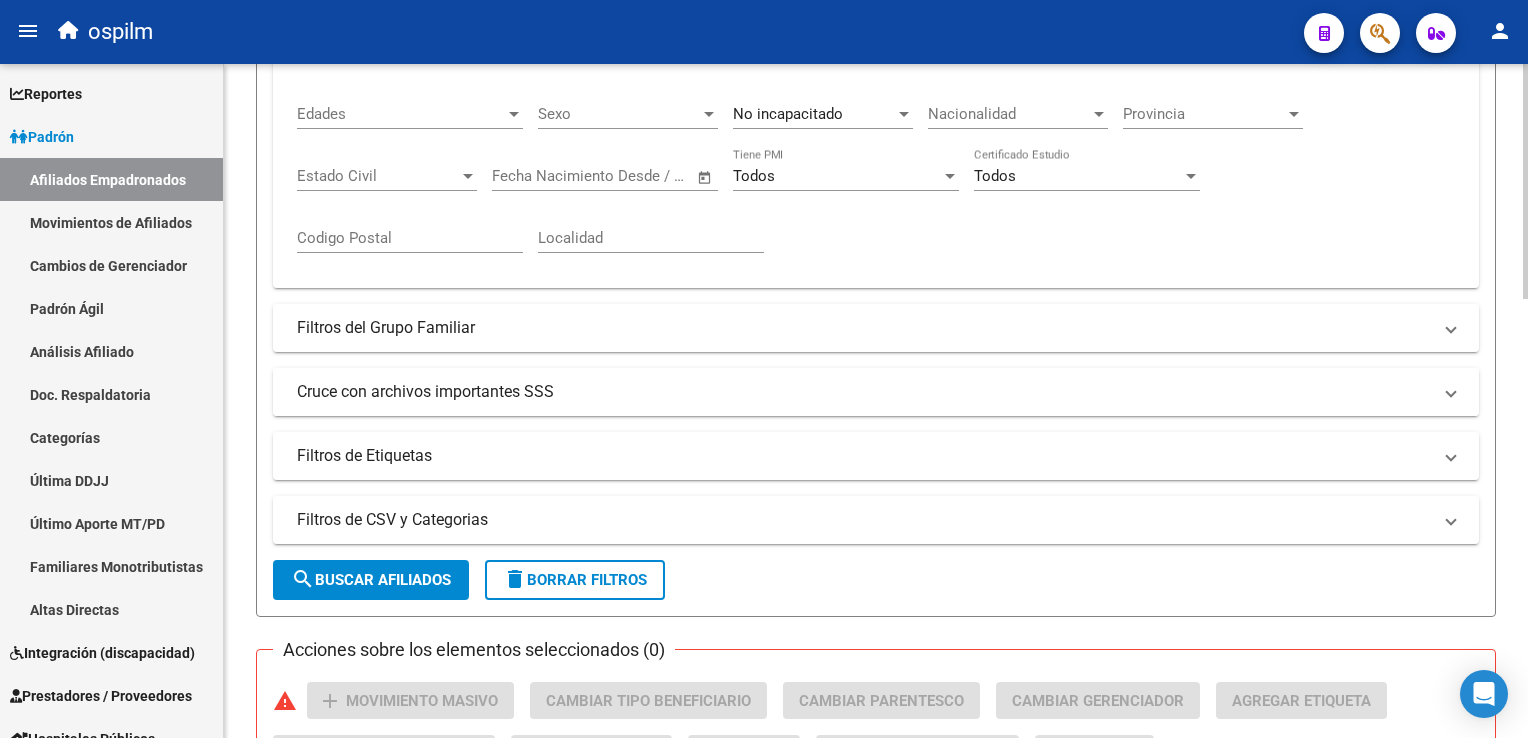 click on "Cruce con archivos importantes SSS" at bounding box center [864, 392] 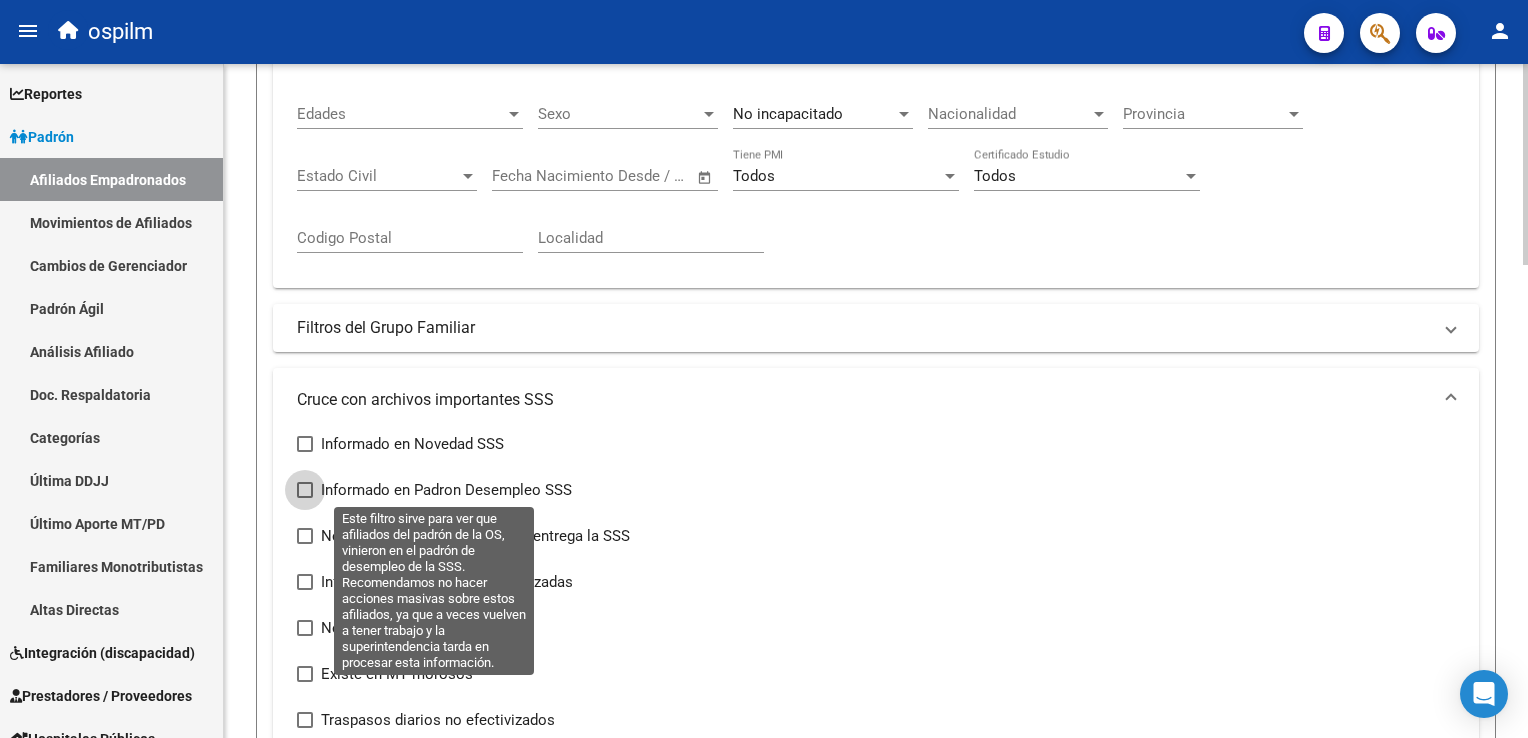 click at bounding box center (305, 490) 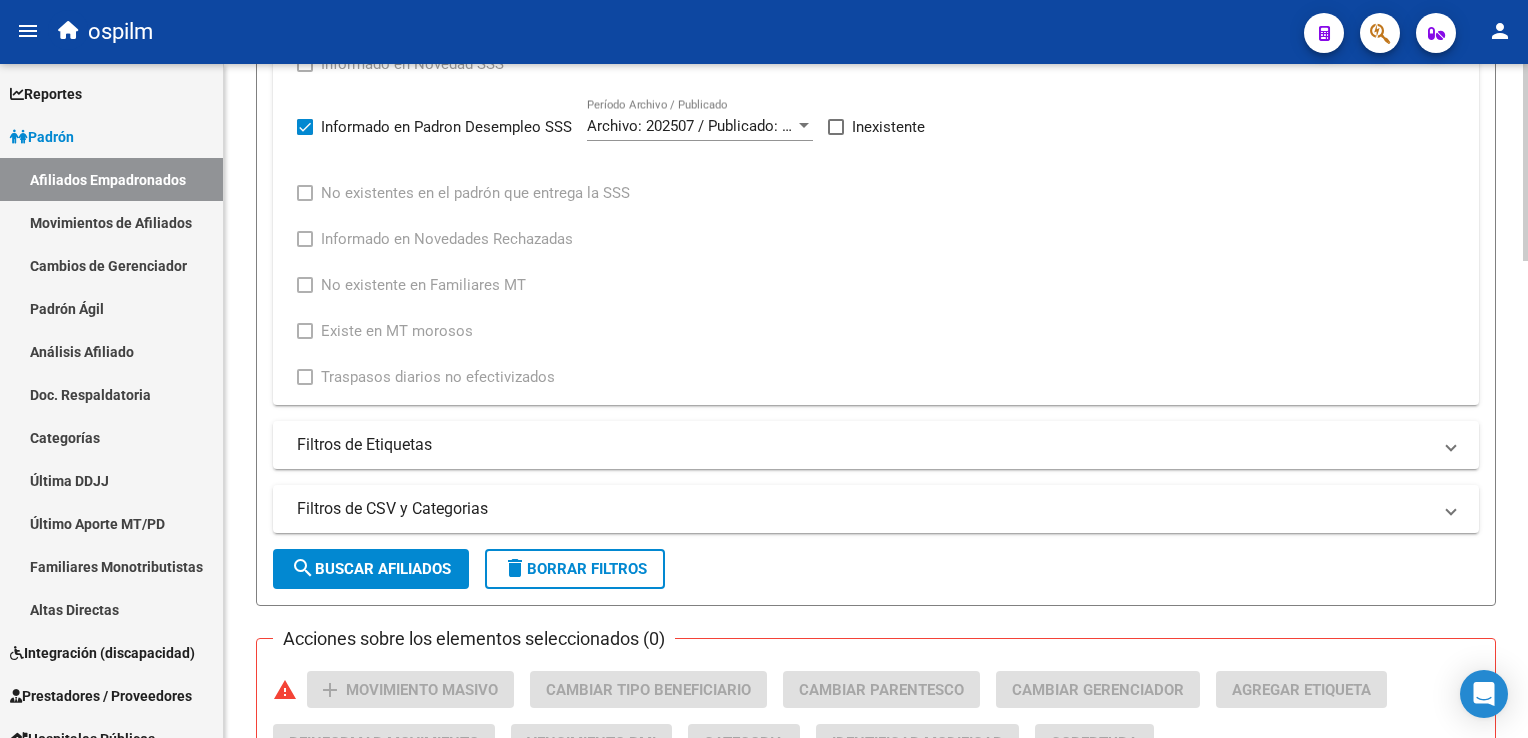 click on "menu   ospilm  person    Firma Express     Reportes Ingresos Devengados Análisis Histórico Detalles Transferencias RG sin DDJJ Detalles por CUIL RG Detalles - MT/PD MT morosos Egresos Devengados Comprobantes Recibidos Facturación Apócrifa Auditorías x Área Auditorías x Usuario Ítems de Auditorías x Usuario Padrón Traspasos x O.S. Traspasos x Gerenciador Traspasos x Provincia Nuevos Aportantes Métricas - Padrón SSS Métricas - Crecimiento Población    Padrón Afiliados Empadronados Movimientos de Afiliados Cambios de Gerenciador Padrón Ágil Análisis Afiliado Doc. Respaldatoria Categorías Última DDJJ Último Aporte MT/PD Familiares Monotributistas Altas Directas    Integración (discapacidad) Certificado Discapacidad    Prestadores / Proveedores Facturas - Listado/Carga Facturas Sin Auditar Facturas - Documentación Pagos x Transferencia Auditorías - Listado Auditorías - Comentarios Auditorías - Cambios Área Auditoría - Ítems Prestadores - Listado Prestadores - Docu. Actas" at bounding box center [764, 369] 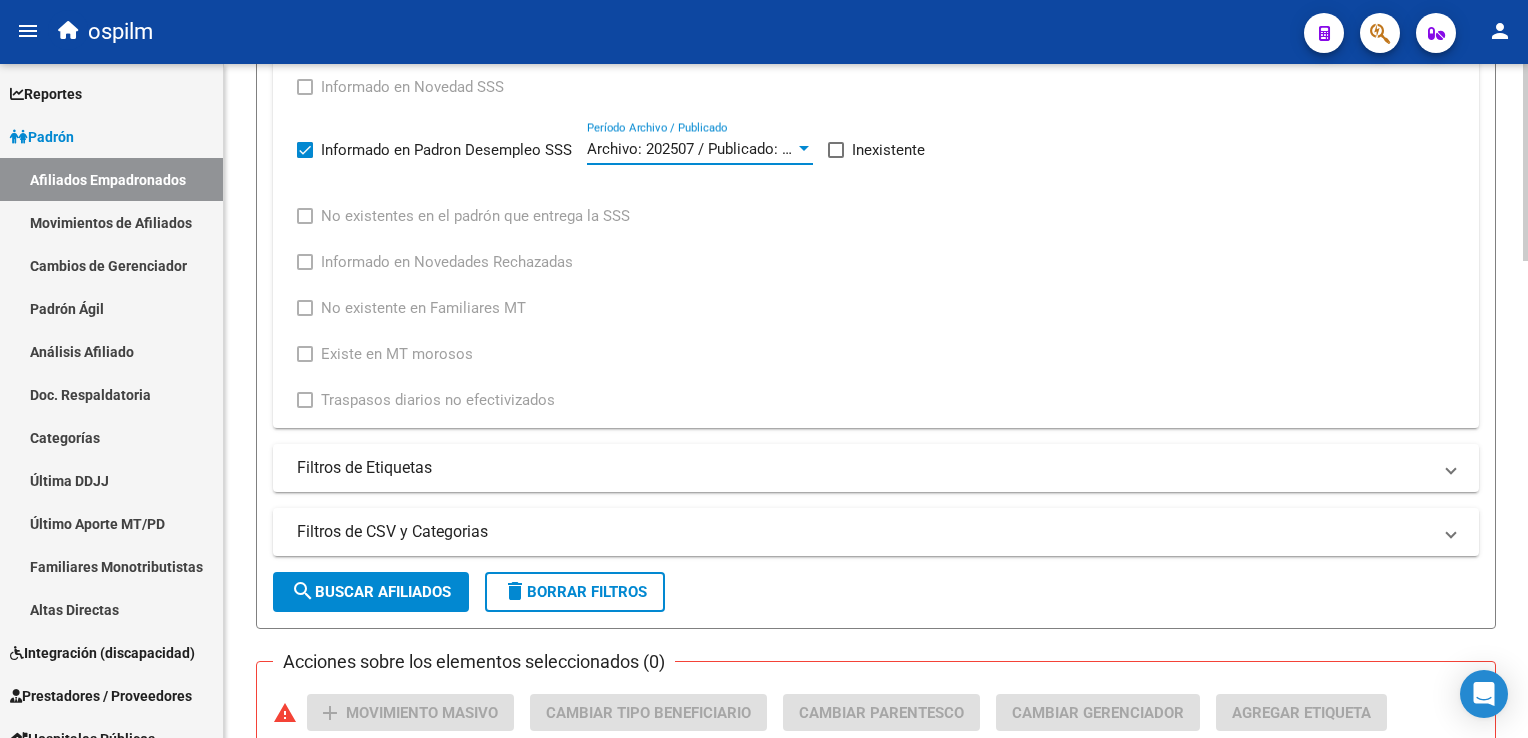 click on "Archivo: 202507 / Publicado: 202506" at bounding box center [708, 149] 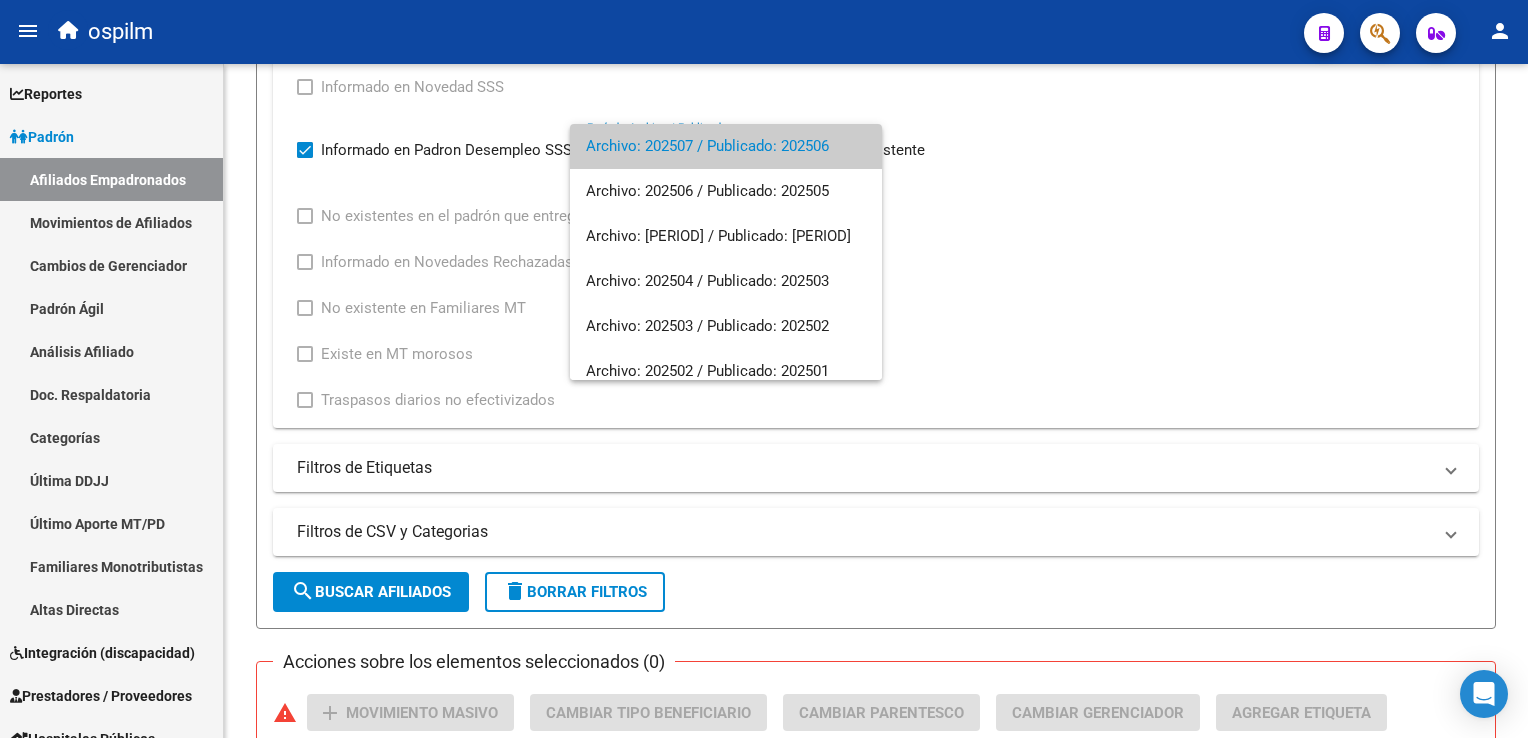 click on "Archivo: 202507 / Publicado: 202506" at bounding box center (726, 146) 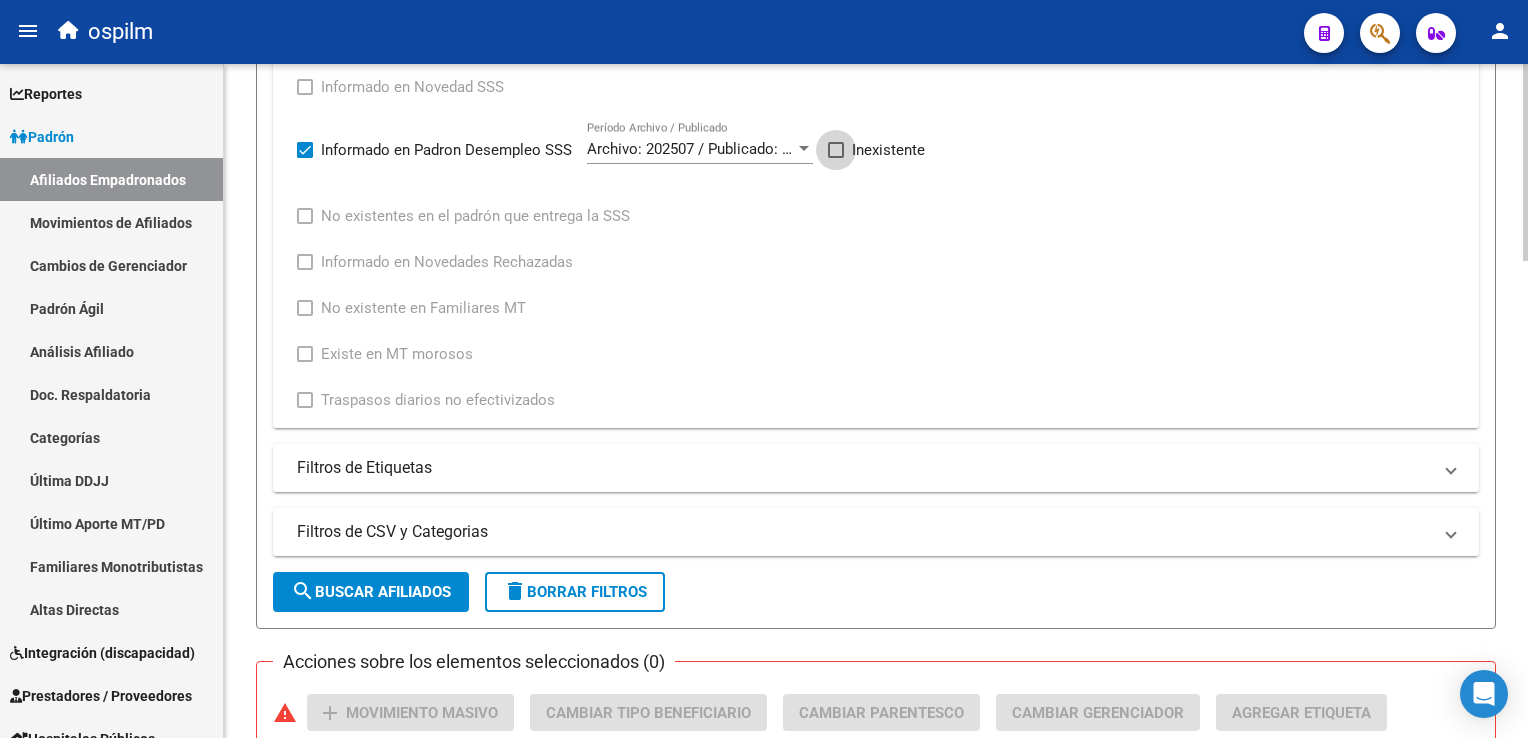 click on "Inexistente" at bounding box center (876, 150) 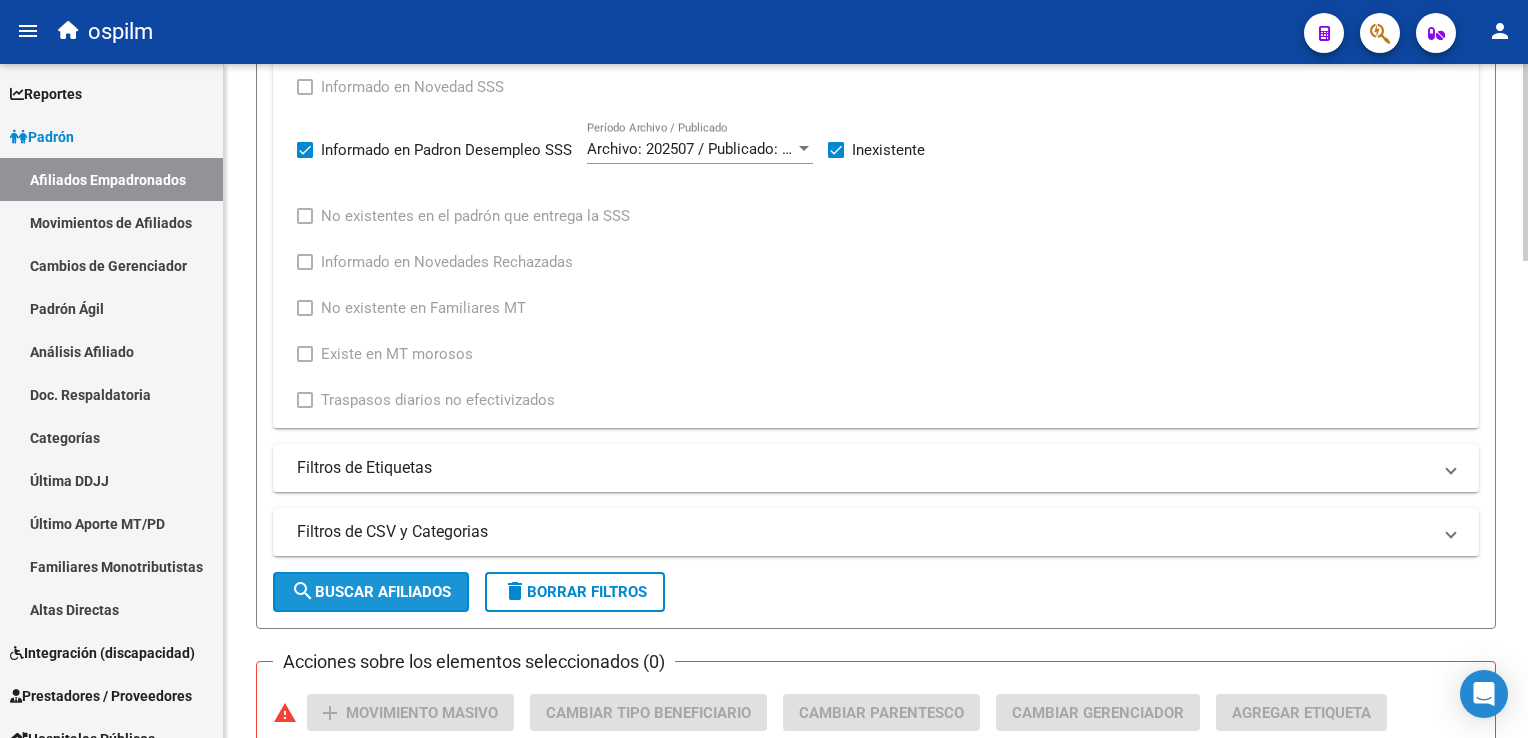click on "search  Buscar Afiliados" 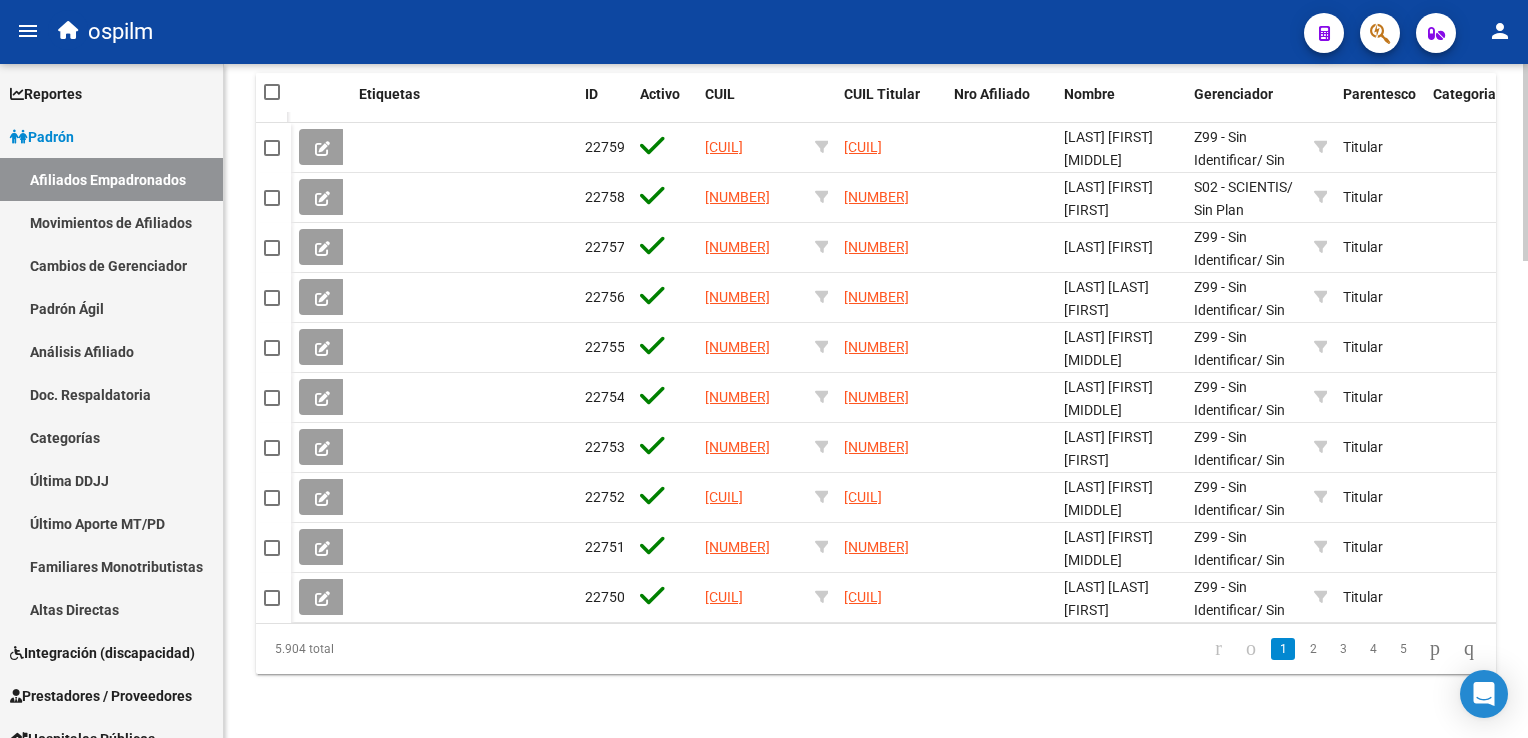 scroll, scrollTop: 694, scrollLeft: 0, axis: vertical 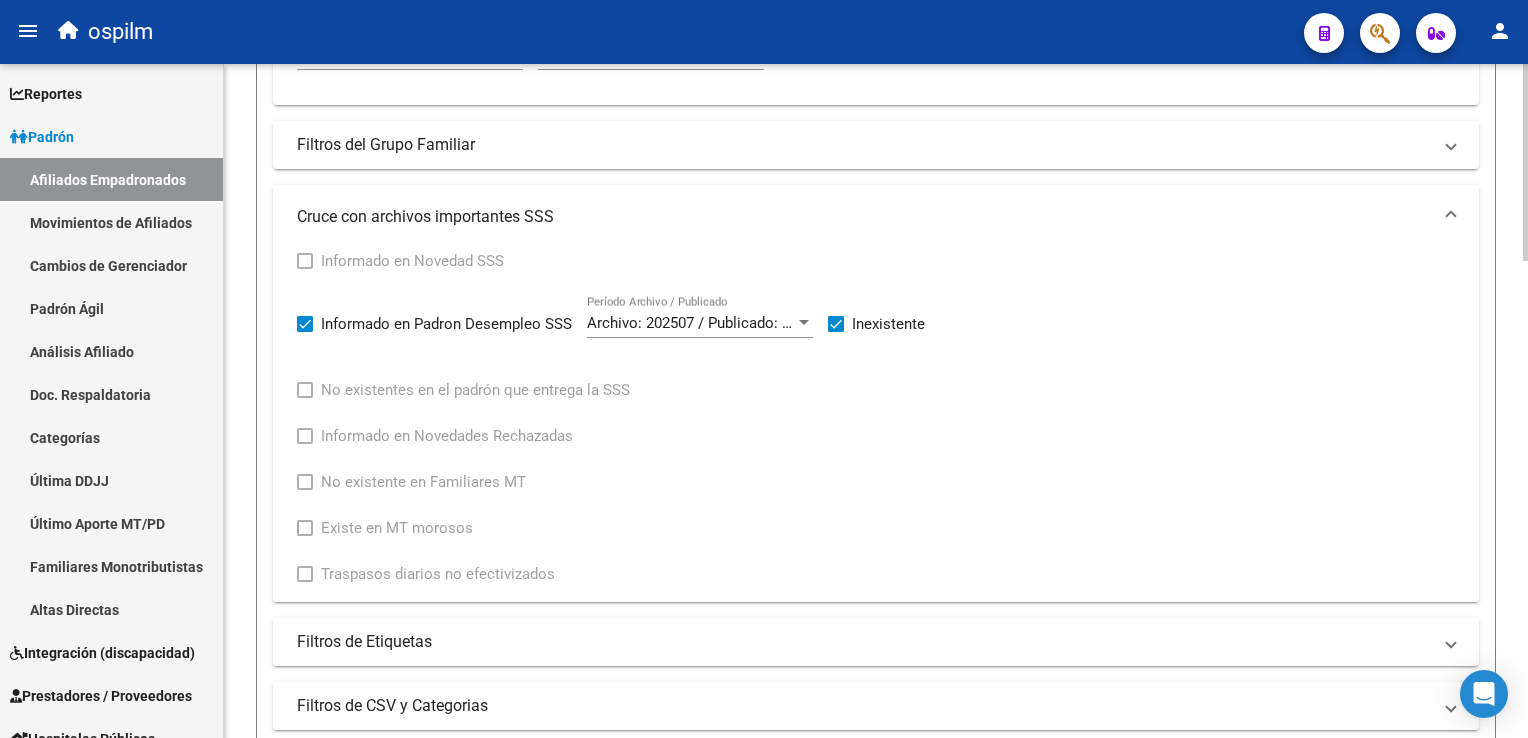 click at bounding box center (836, 324) 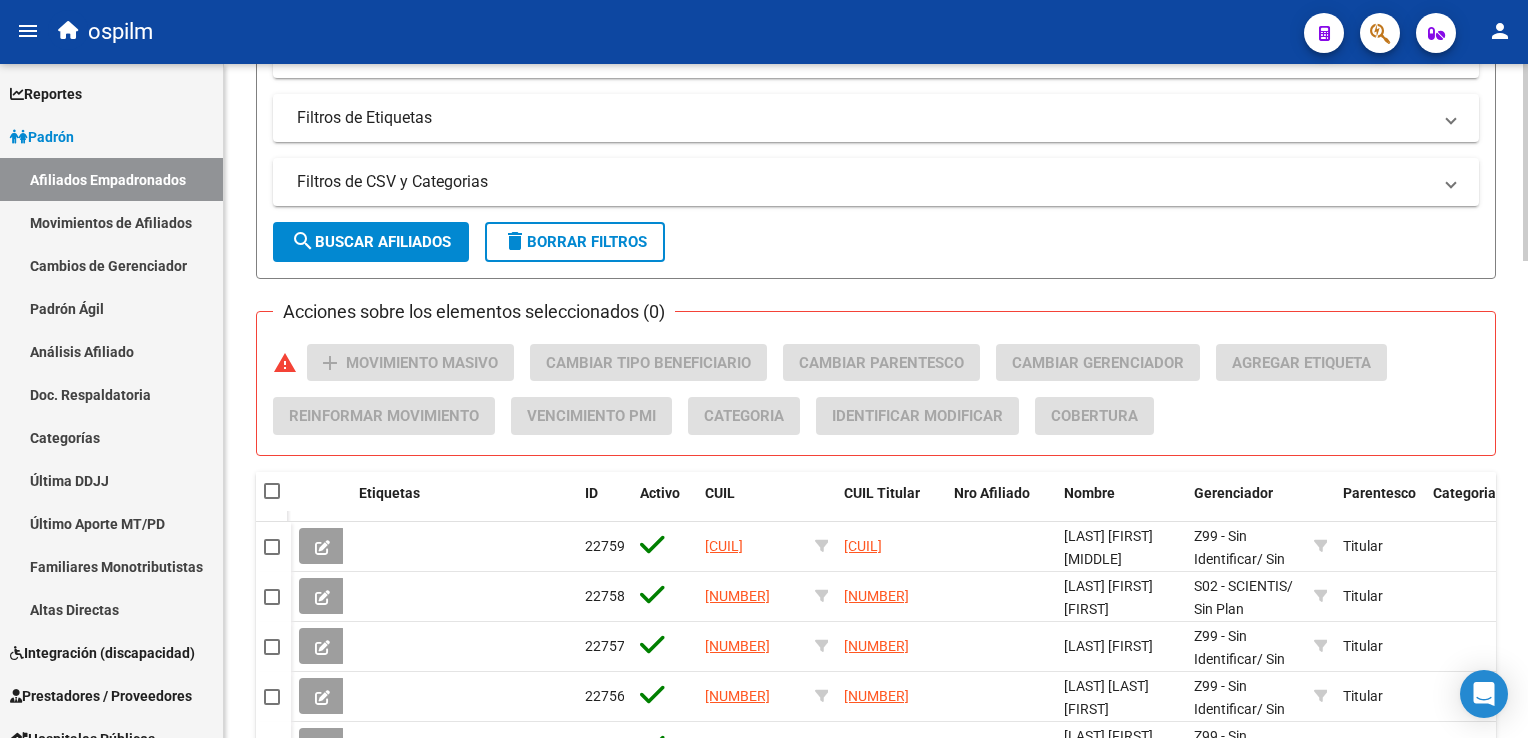 scroll, scrollTop: 1160, scrollLeft: 0, axis: vertical 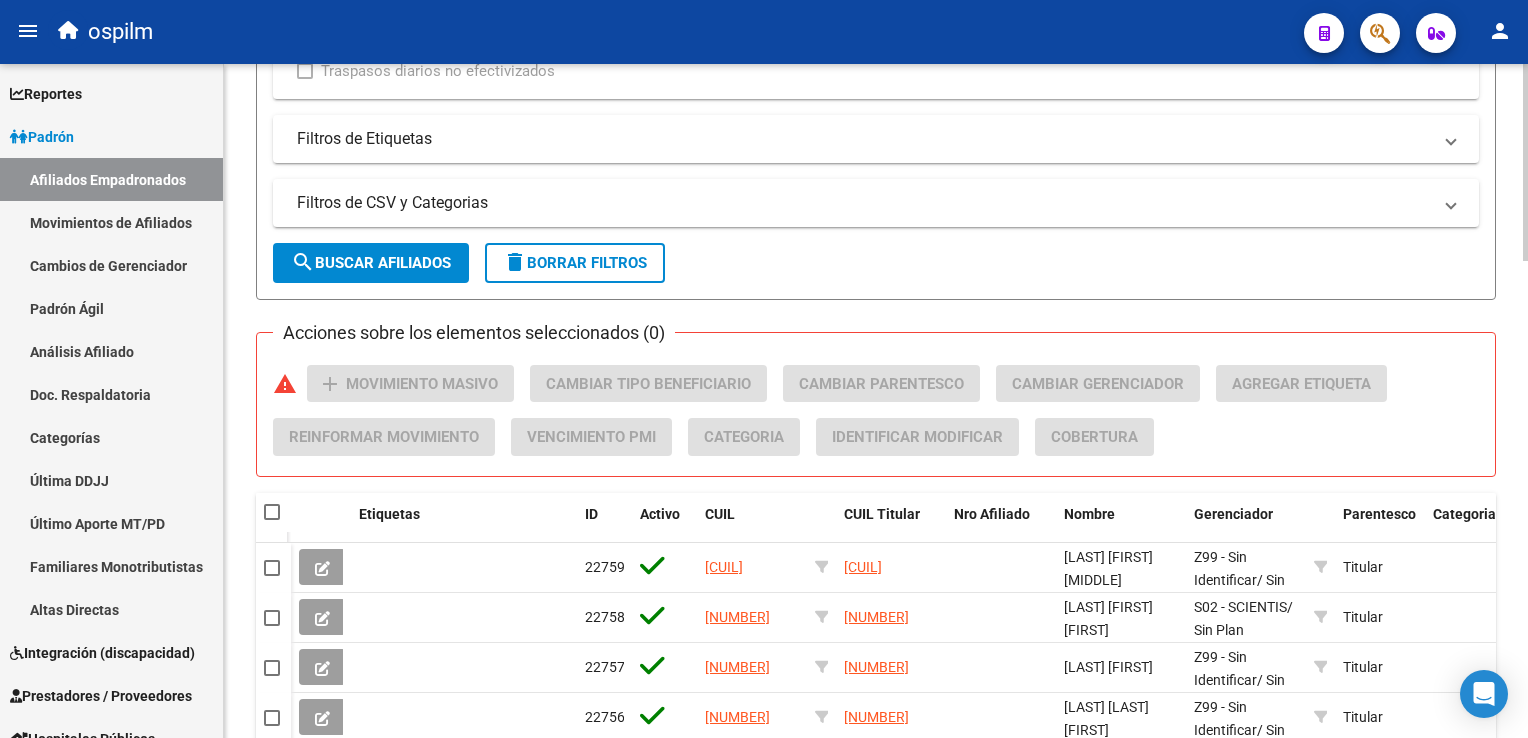 click on "PADRON -> Afiliados Empadronados  (alt+a) add  Crear Afiliado
file_download  Exportar CSV  cloud_download  Exportar CSV 2  cloud_download  Exportar GECROS  file_download  Exportar Bymovi  cloud_download  Actualizar ultimo Empleador  Filtros Id CUIL / Nombre / Apellido CUIL Titular Seleccionar Gerenciador Seleccionar Gerenciador Start date – End date Fecha Alta Desde / Hasta Start date – End date Fecha Baja Desde / Hasta Si Activo Si Titular Todos Con Alta Futura Todos Con Baja Futura Si Grupo Familiar Activo Ultimo Tipo Alta Ultimo Tipo Alta Ultimo Tipo Baja Ultimo Tipo Baja Filtros Del Titular Ultima DDJJ Ultima DDJJ Ultima DDJJ en Periodo Periodo Ultimo MtPd Sitcuil Con Sueldo Con Sueldo  Filtros del Afiliado  Edades Edades Sexo Sexo No incapacitado Discapacitado Nacionalidad Nacionalidad Provincia Provincia Estado Civil Estado Civil Start date – End date Fecha Nacimiento Desde / Hasta Todos Tiene PMI Todos Certificado Estudio Codigo Postal Localidad  Filtros del Grupo Familiar  CUIT Empleador" 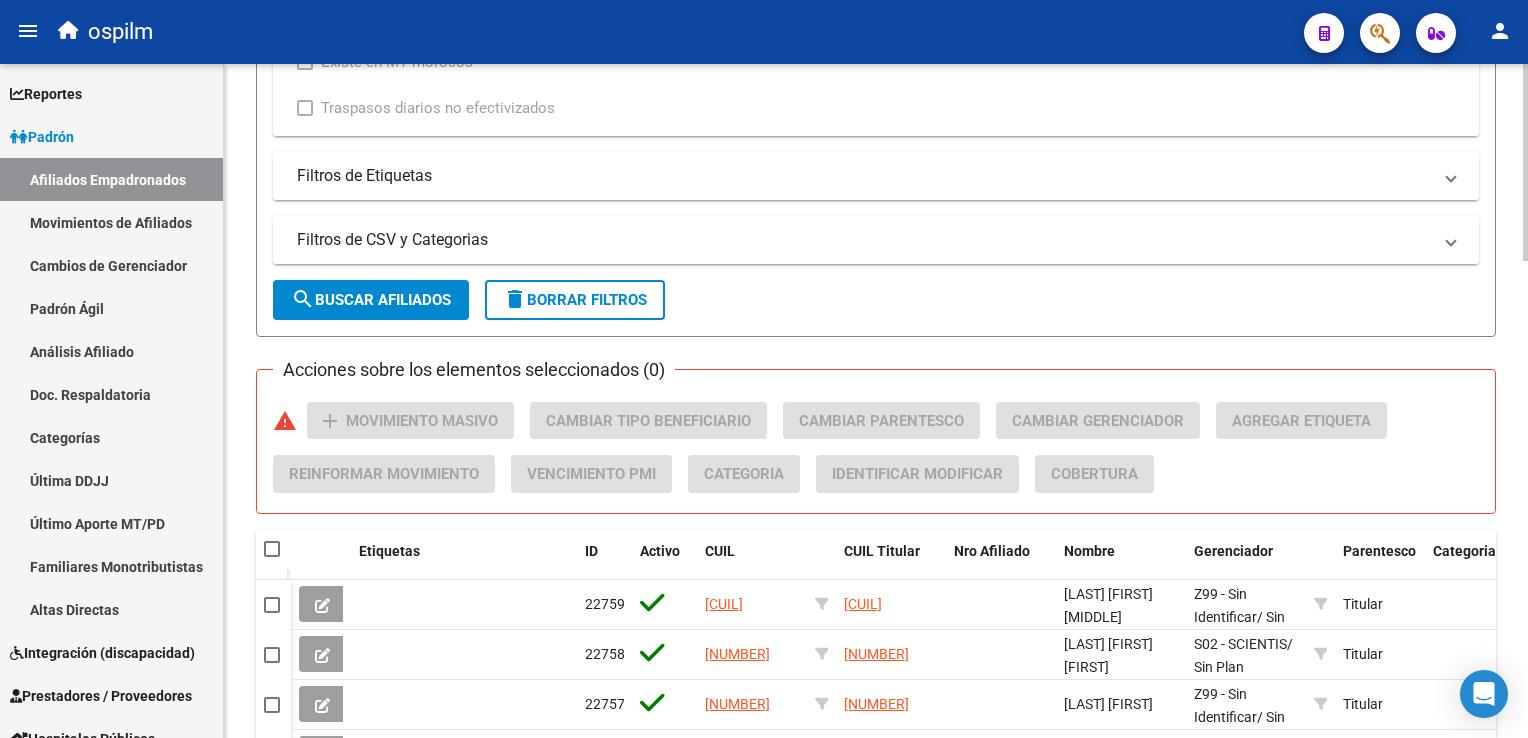 click on "search  Buscar Afiliados" 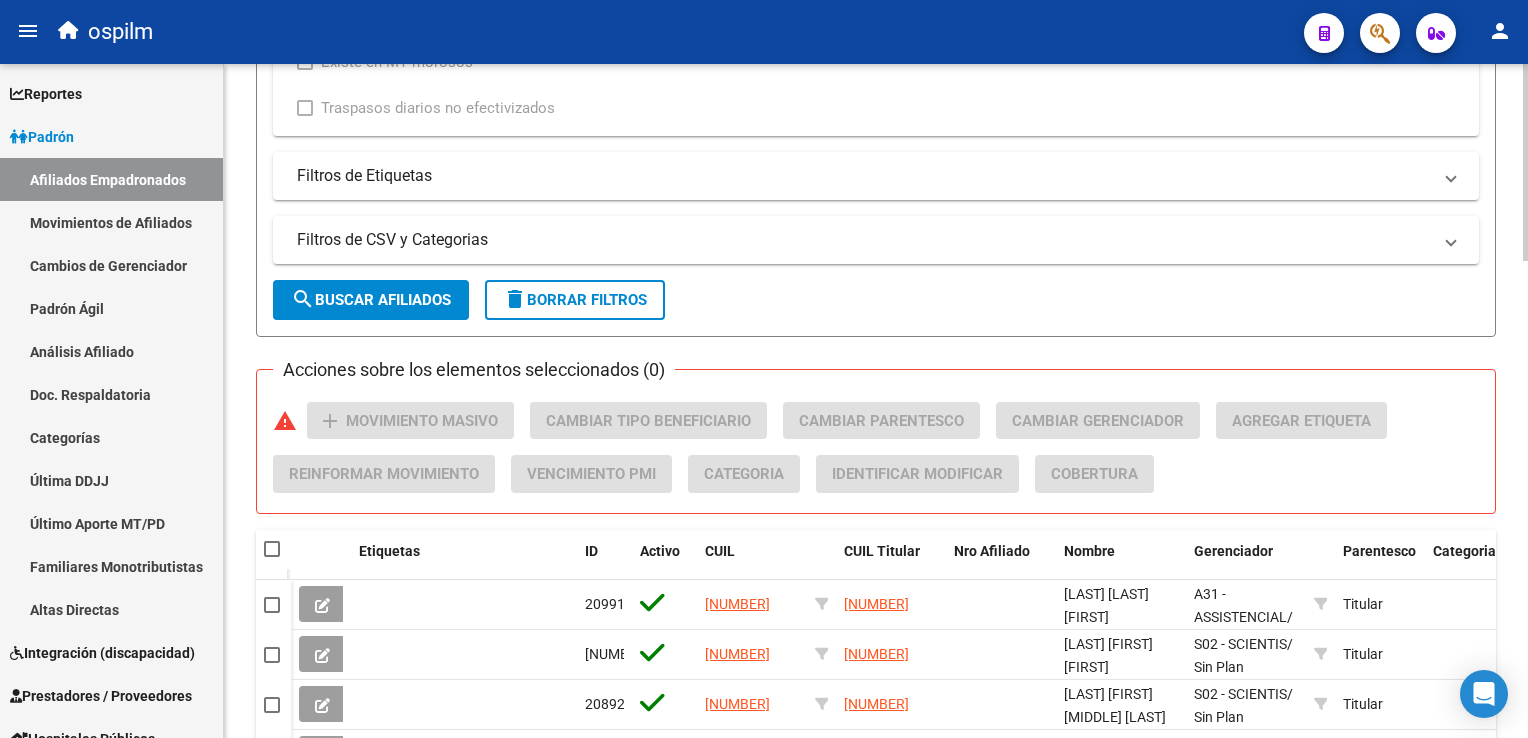 scroll, scrollTop: 1628, scrollLeft: 0, axis: vertical 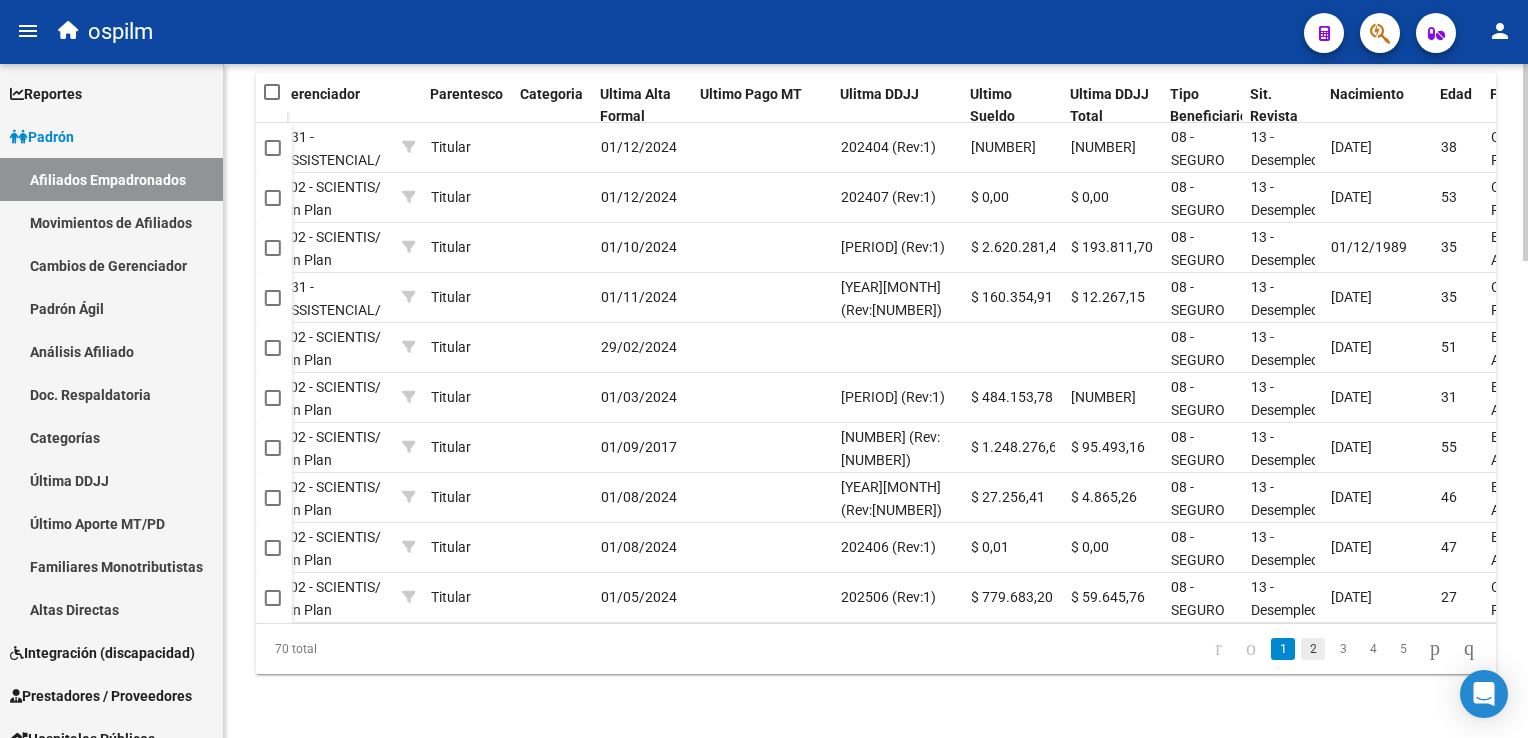 click on "2" 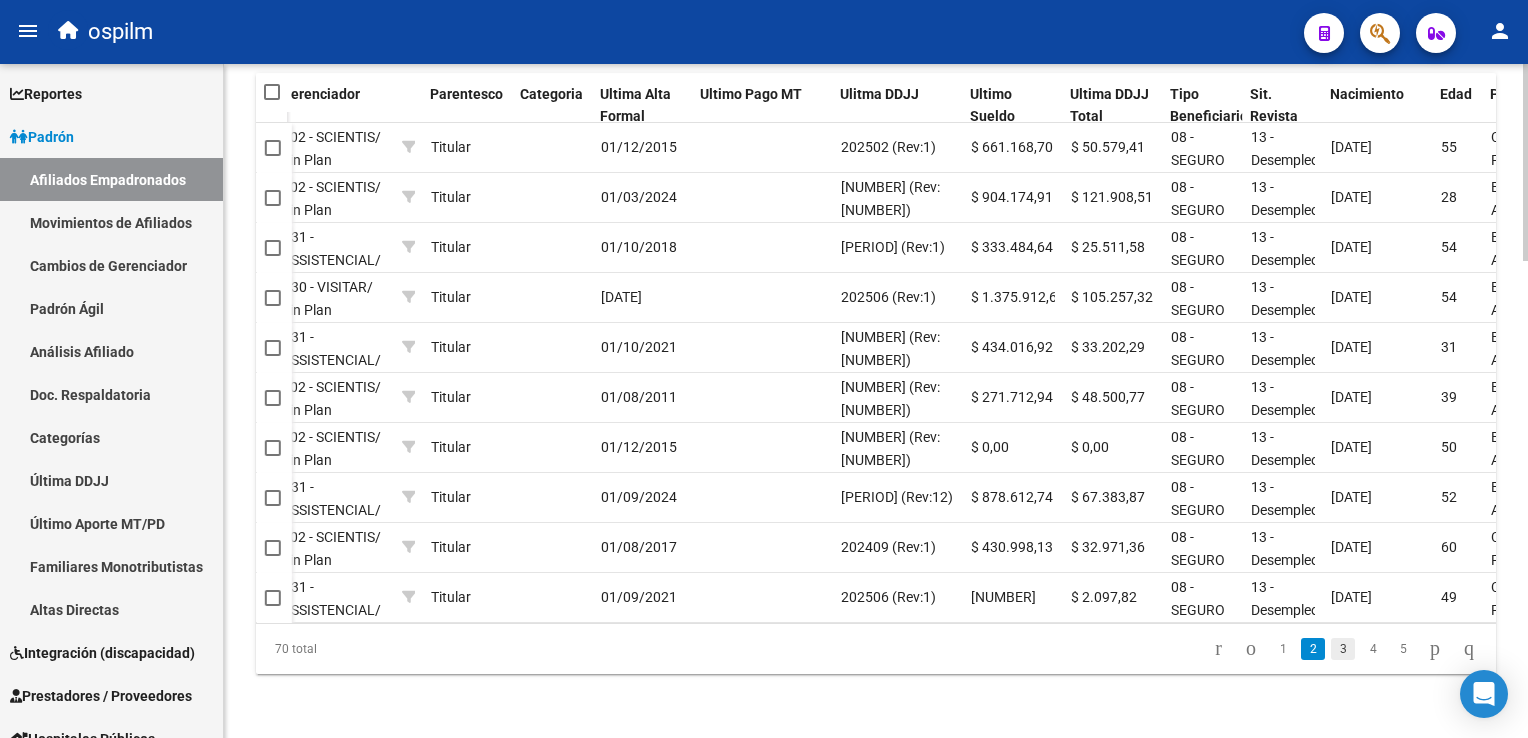 click on "3" 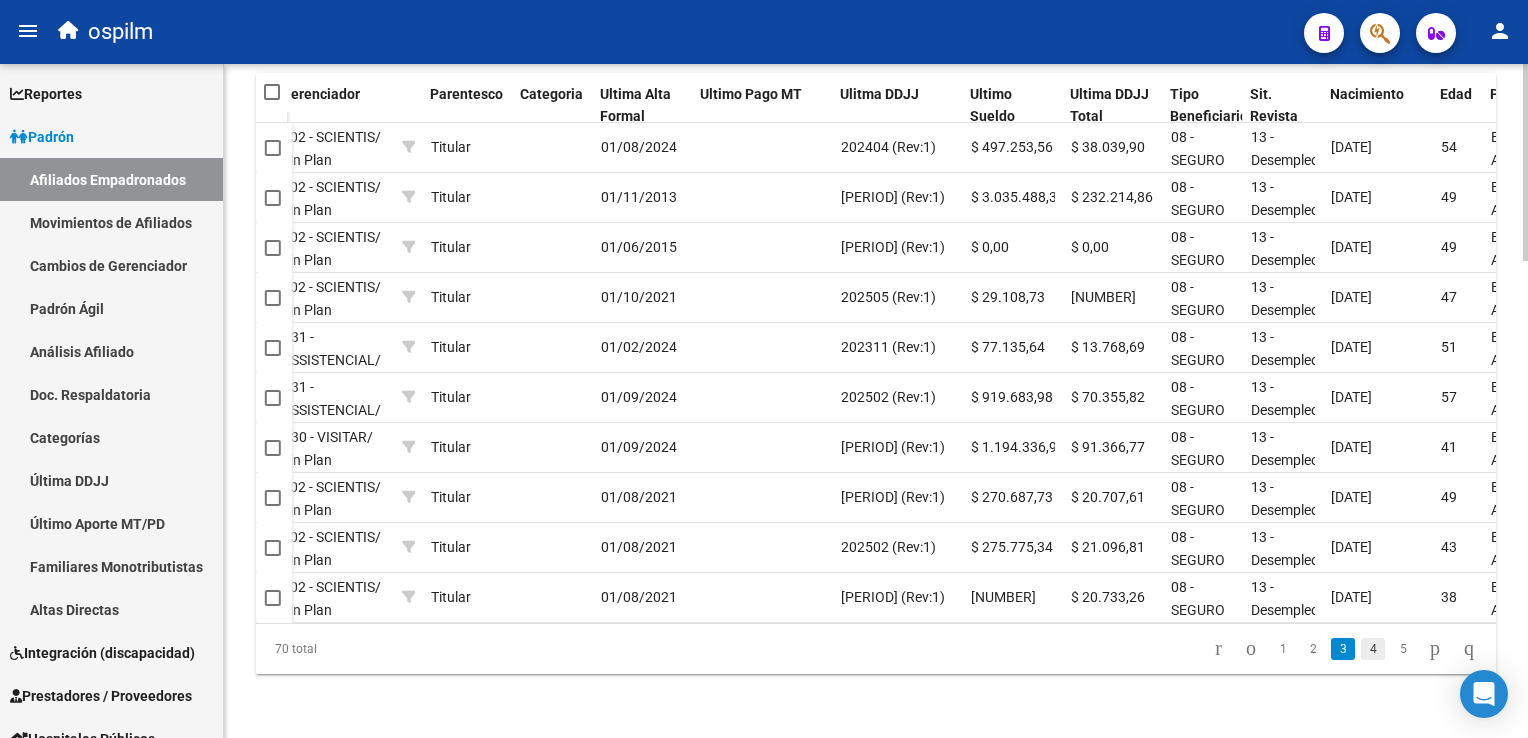 click on "4" 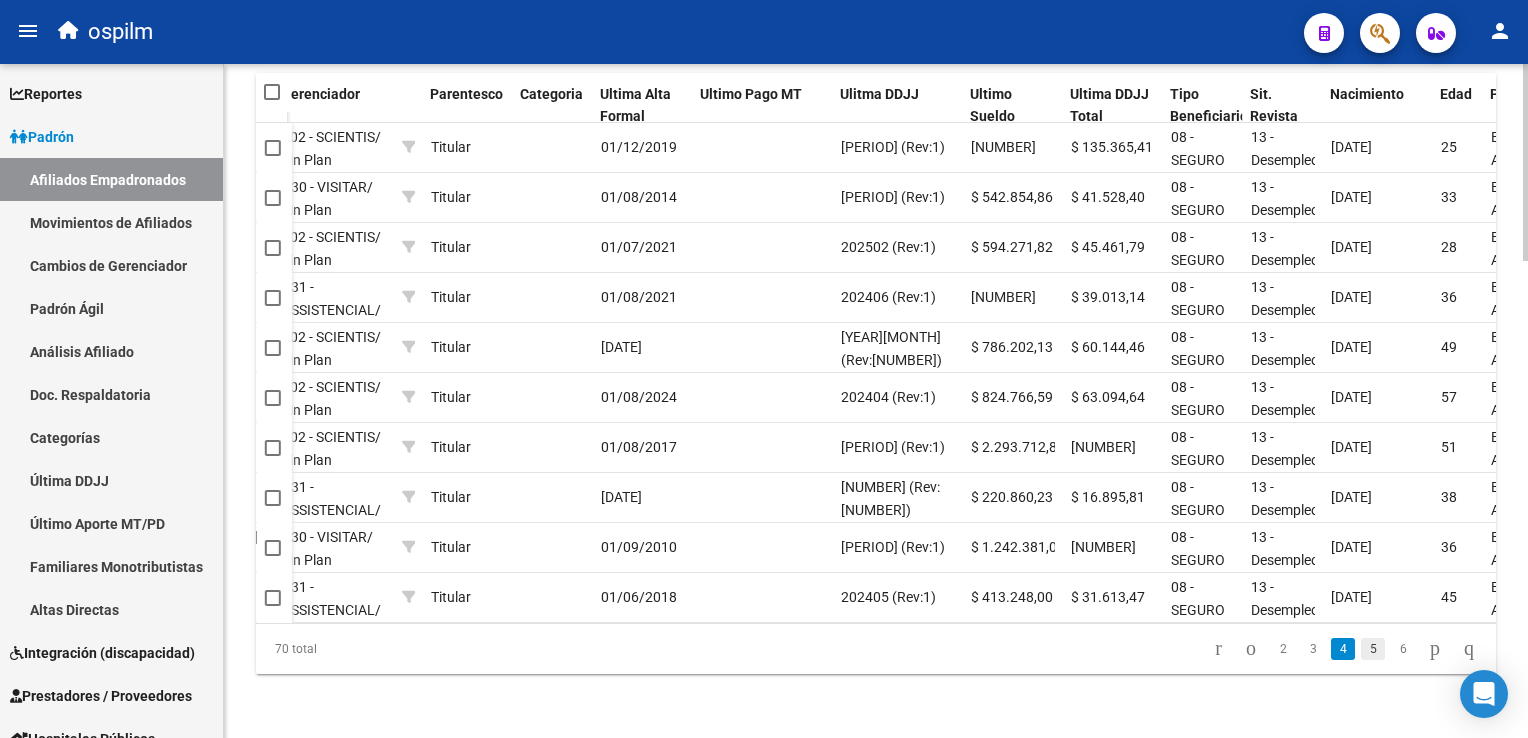 click on "5" 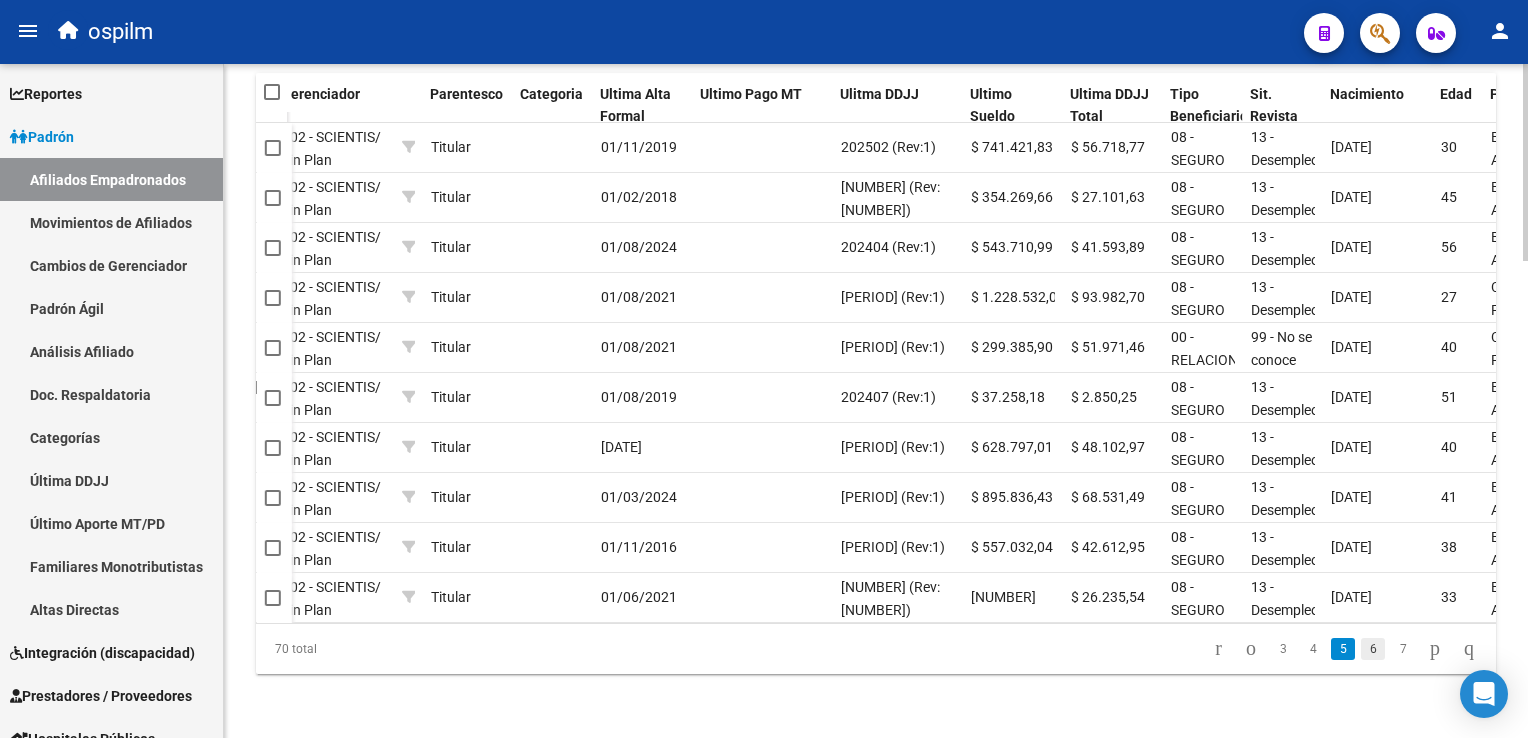 click on "6" 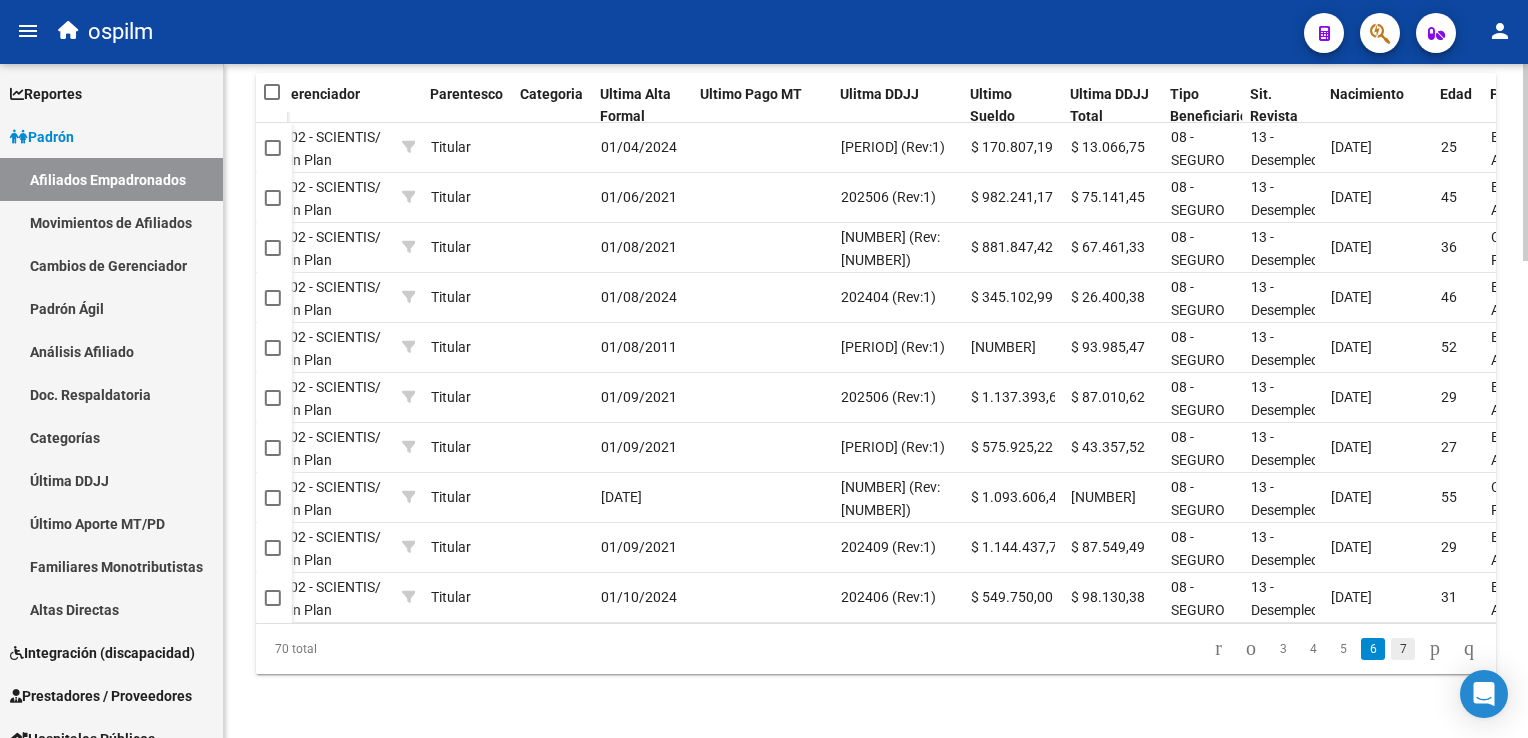 click on "7" 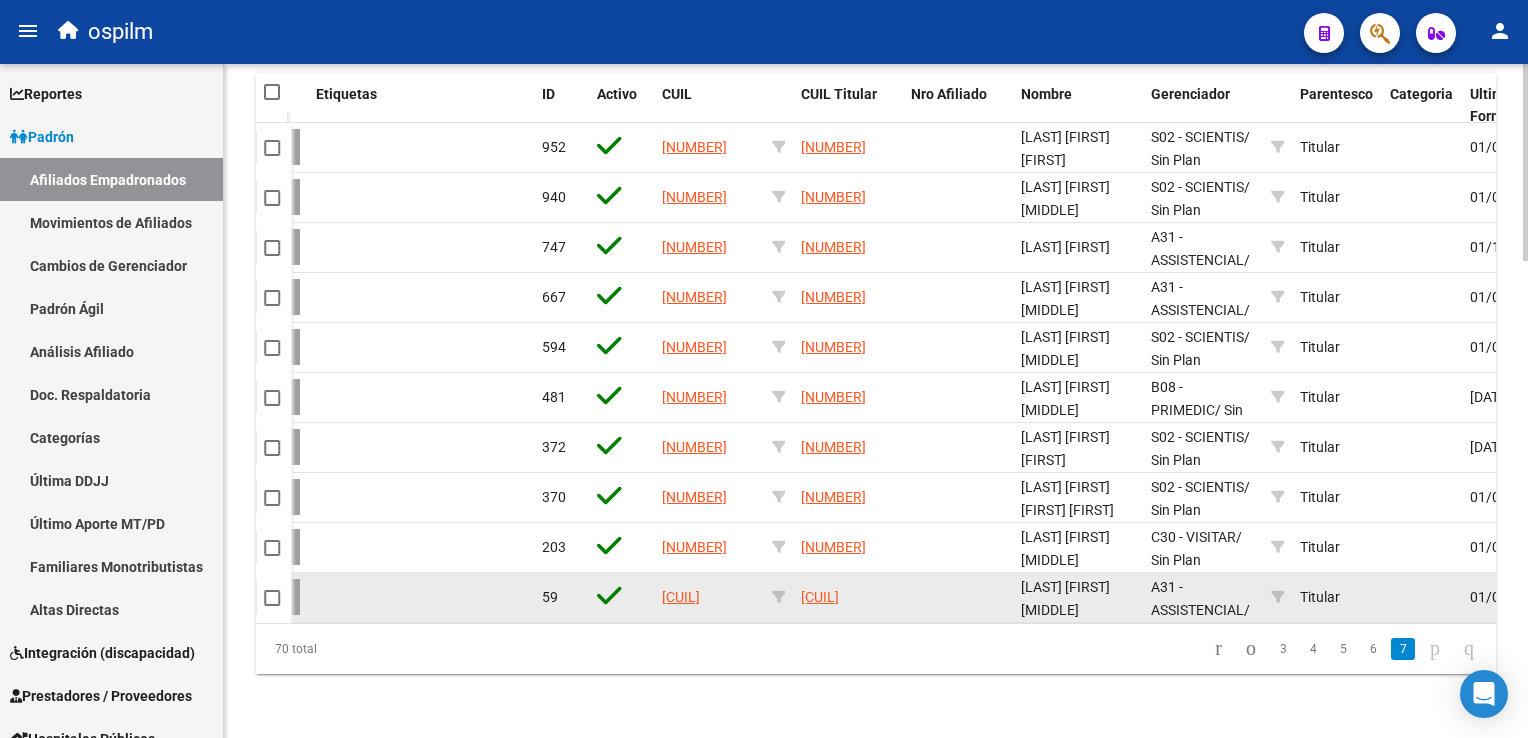 scroll, scrollTop: 0, scrollLeft: 40, axis: horizontal 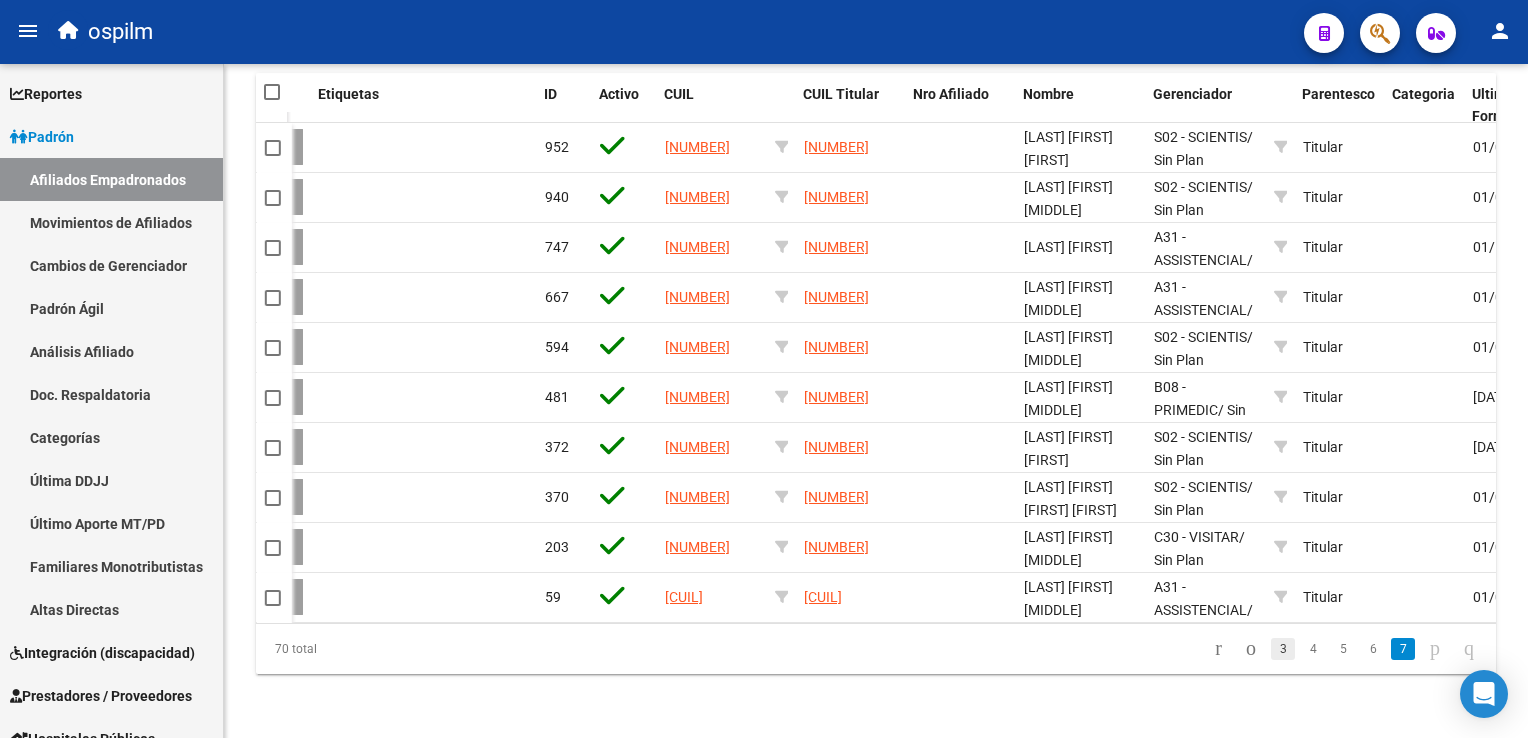 click on "3" 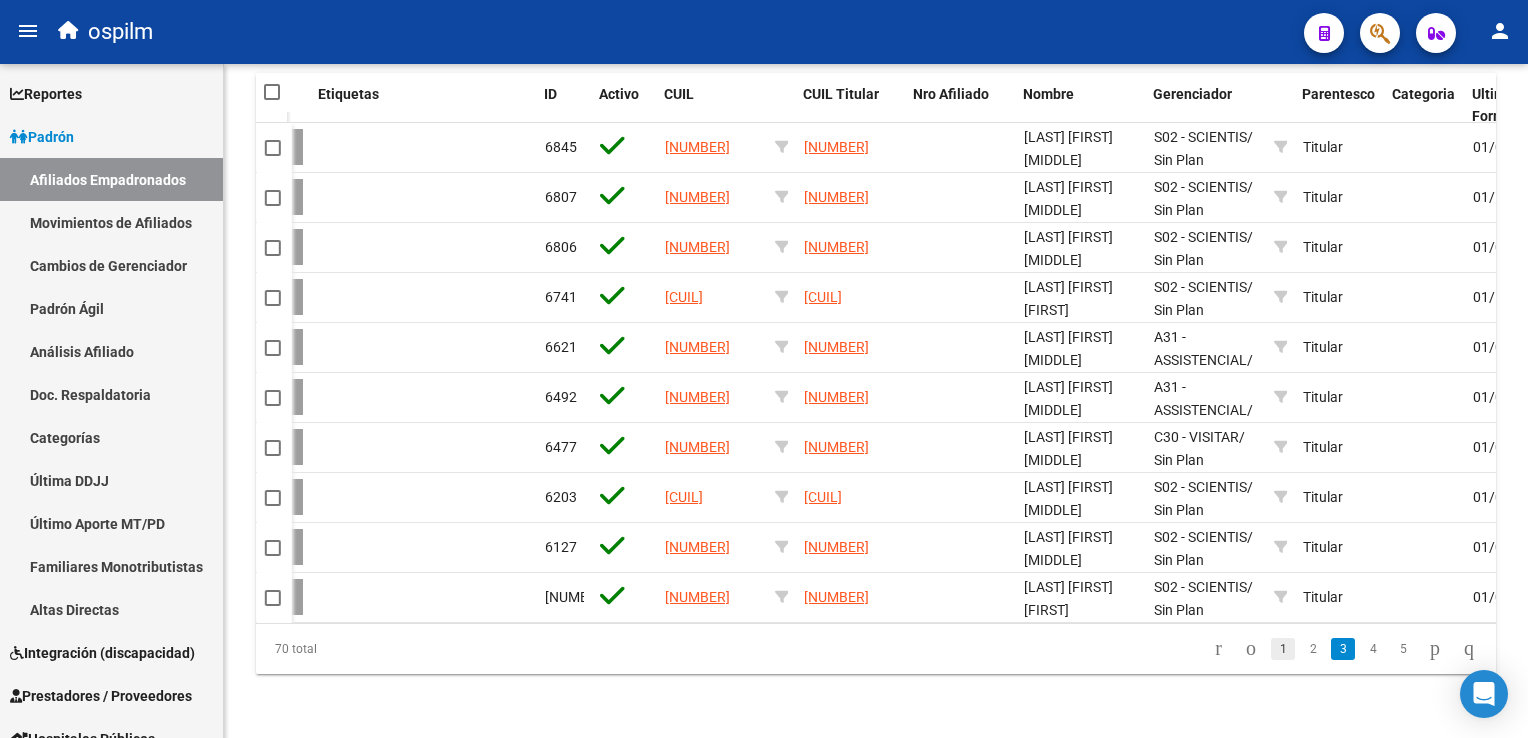 click on "1" 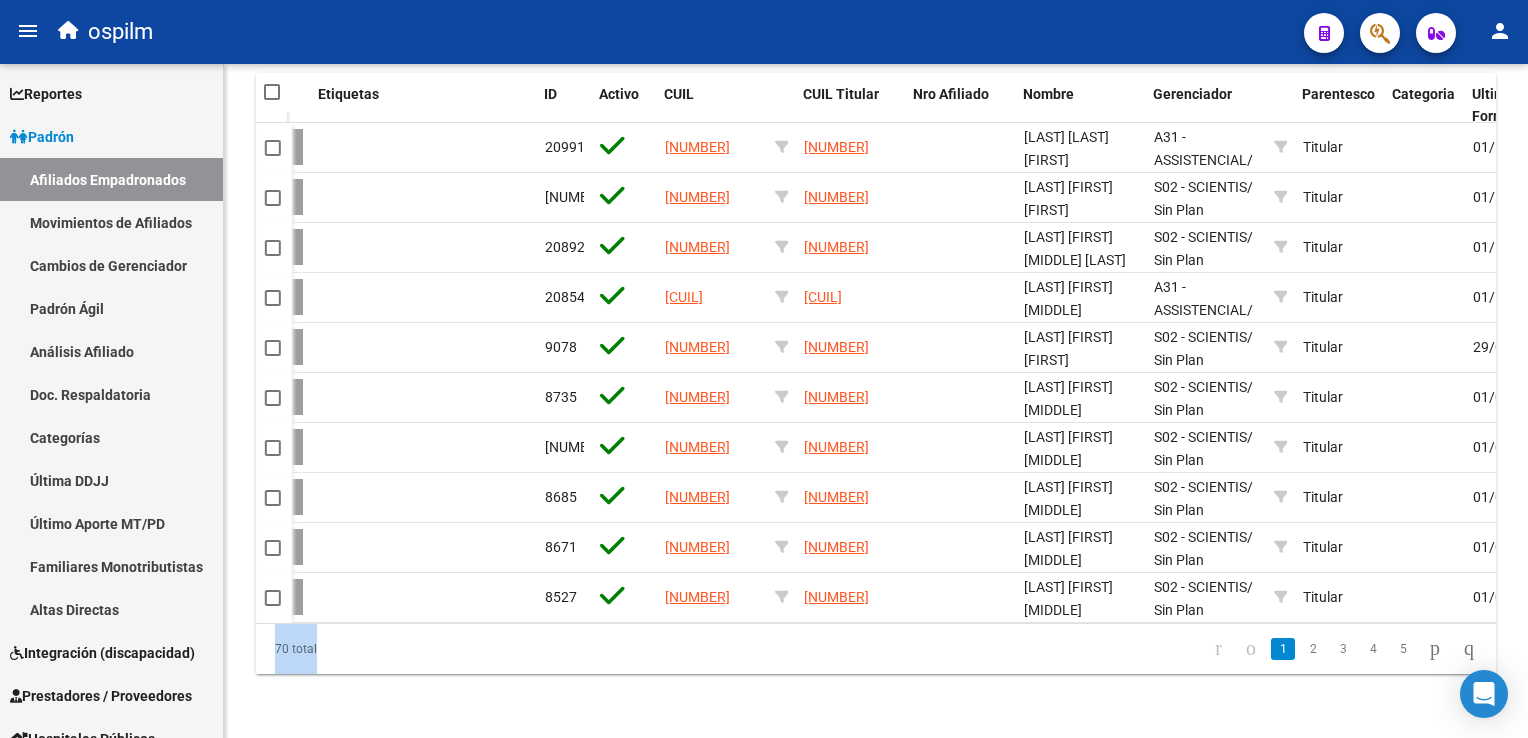 drag, startPoint x: 796, startPoint y: 626, endPoint x: 836, endPoint y: 620, distance: 40.4475 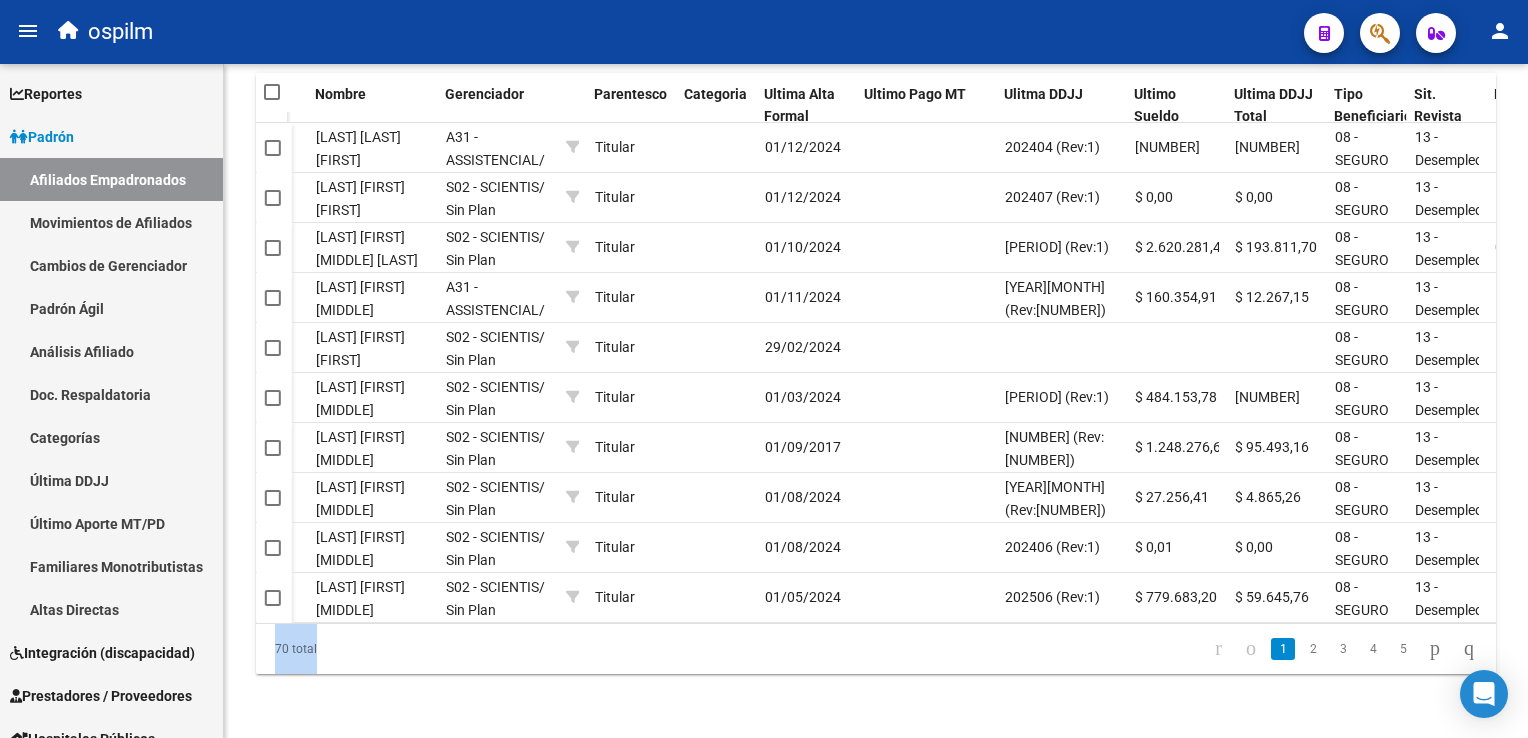 scroll, scrollTop: 0, scrollLeft: 771, axis: horizontal 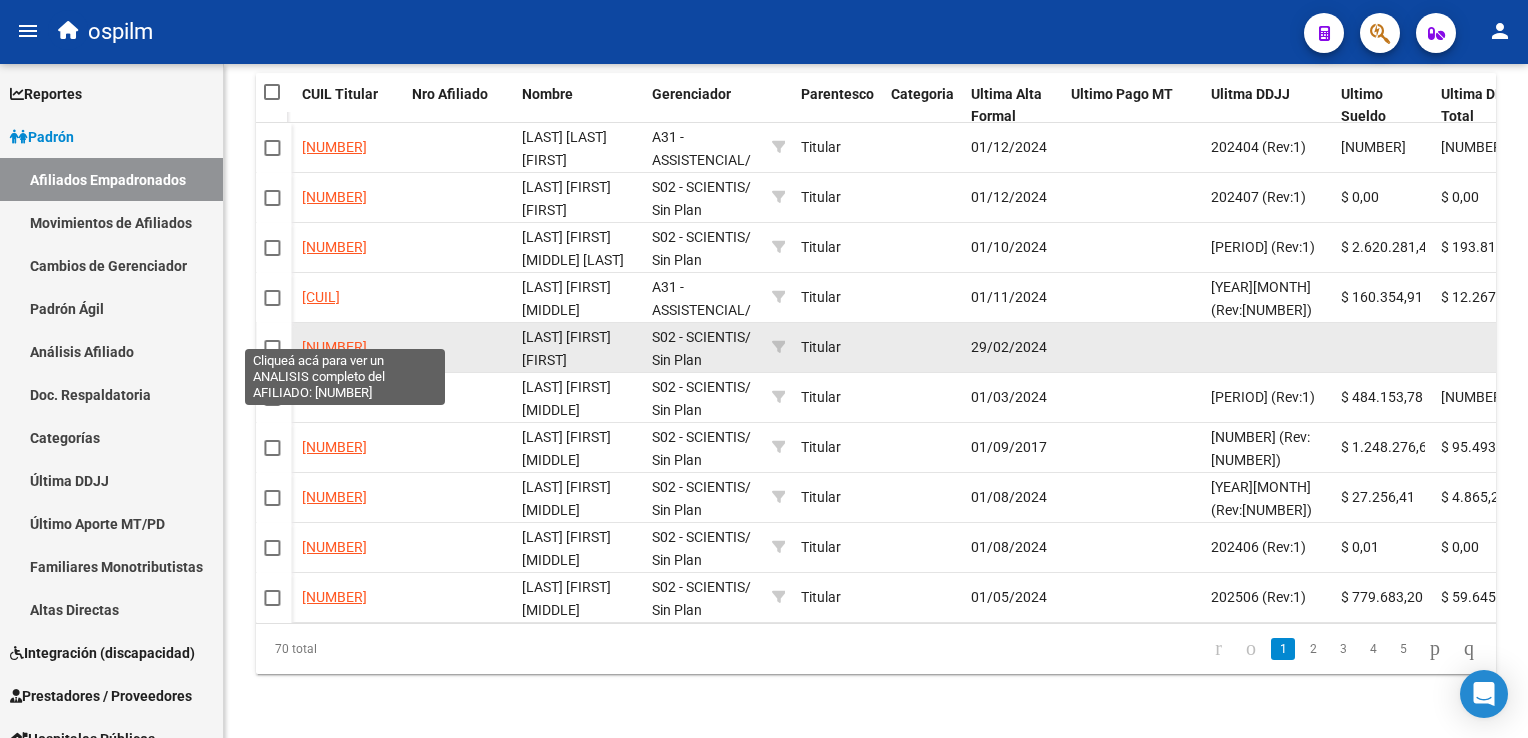 click on "[NUMBER]" 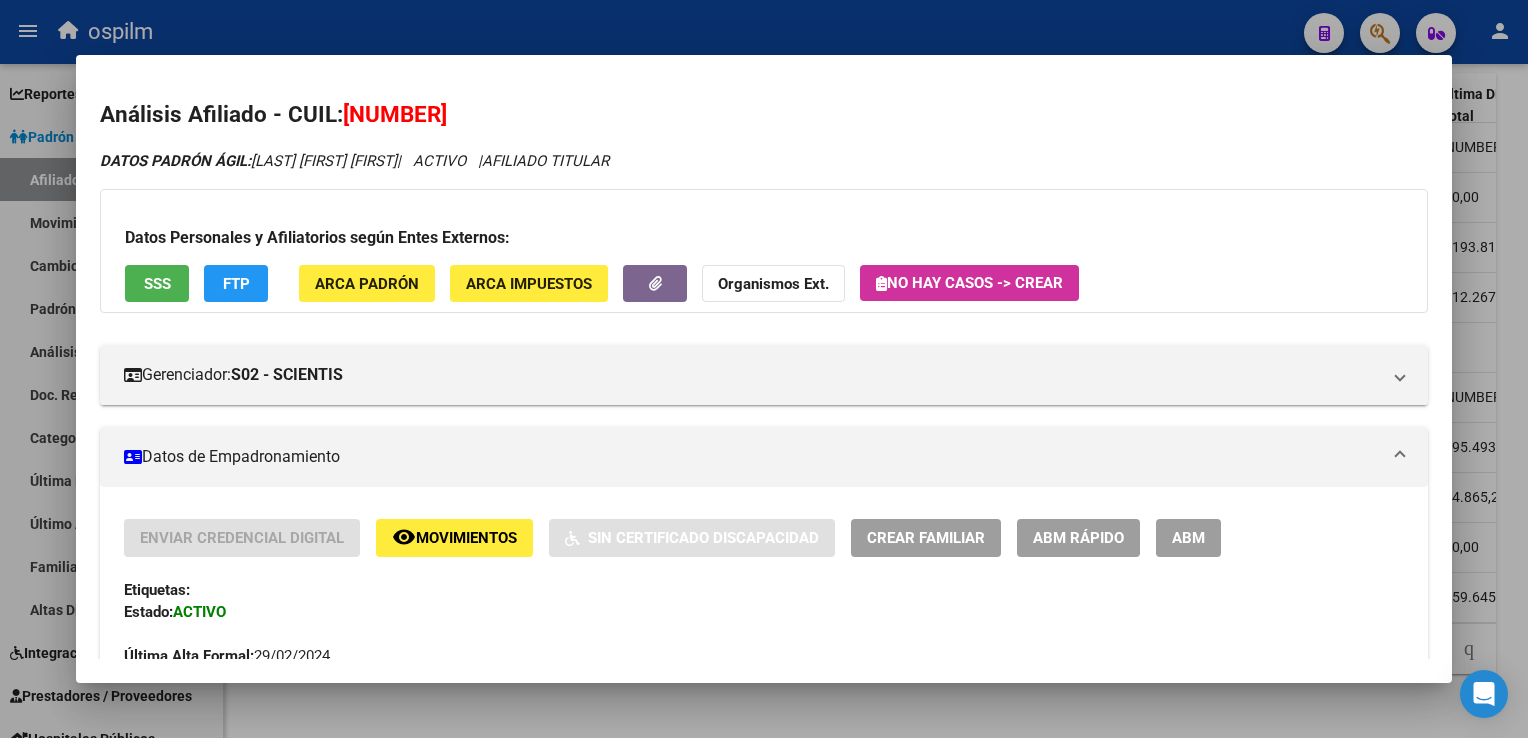 drag, startPoint x: 514, startPoint y: 116, endPoint x: 351, endPoint y: 114, distance: 163.01227 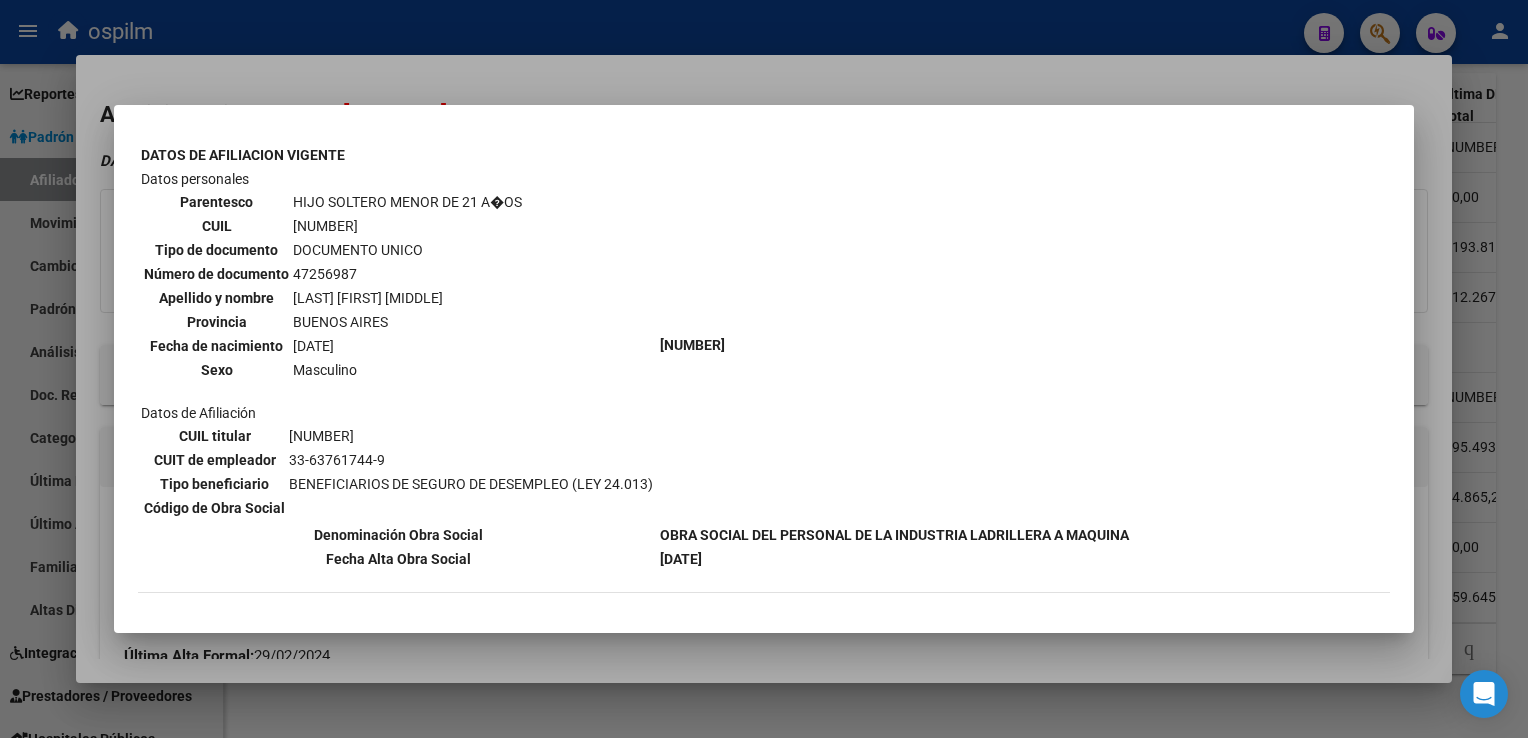 scroll, scrollTop: 1656, scrollLeft: 0, axis: vertical 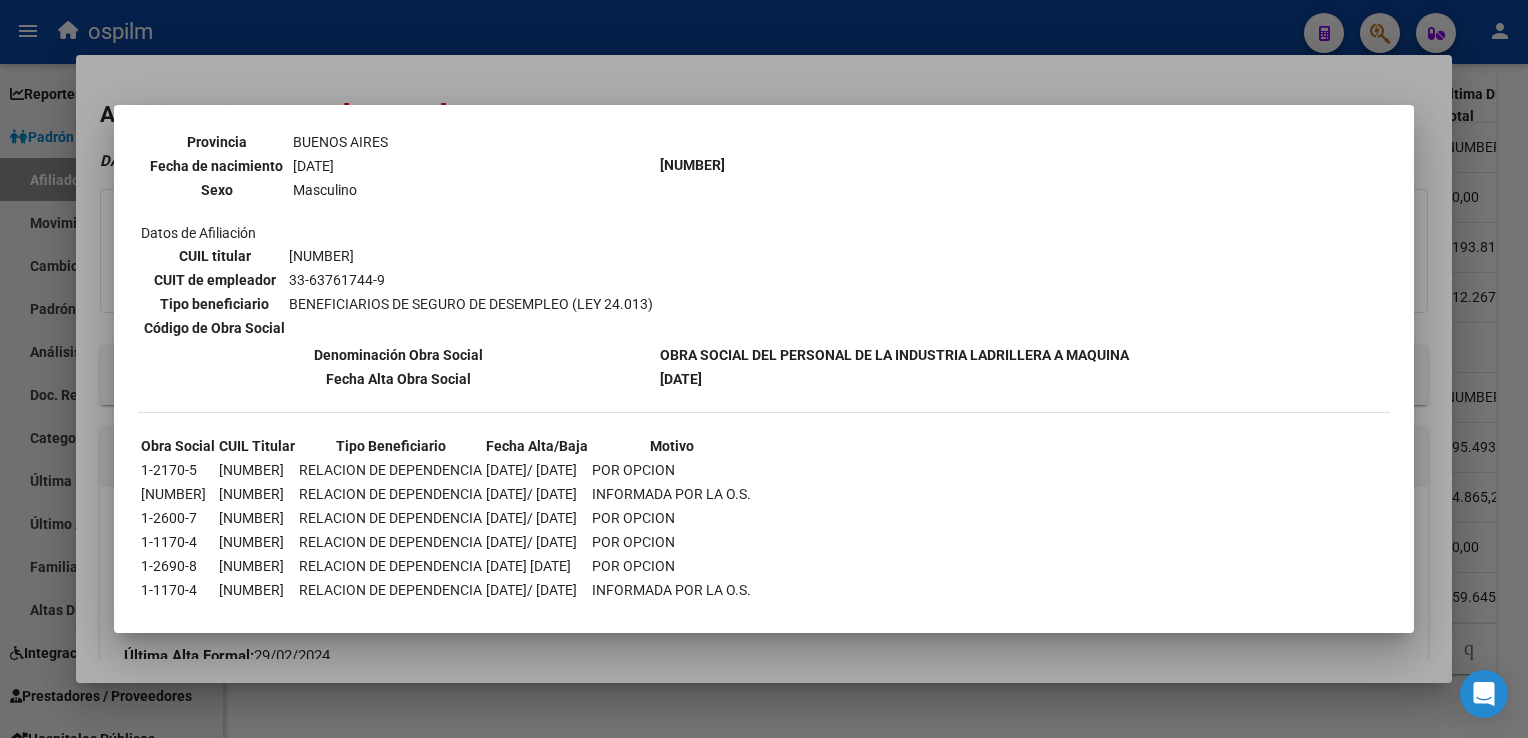 click at bounding box center [764, 369] 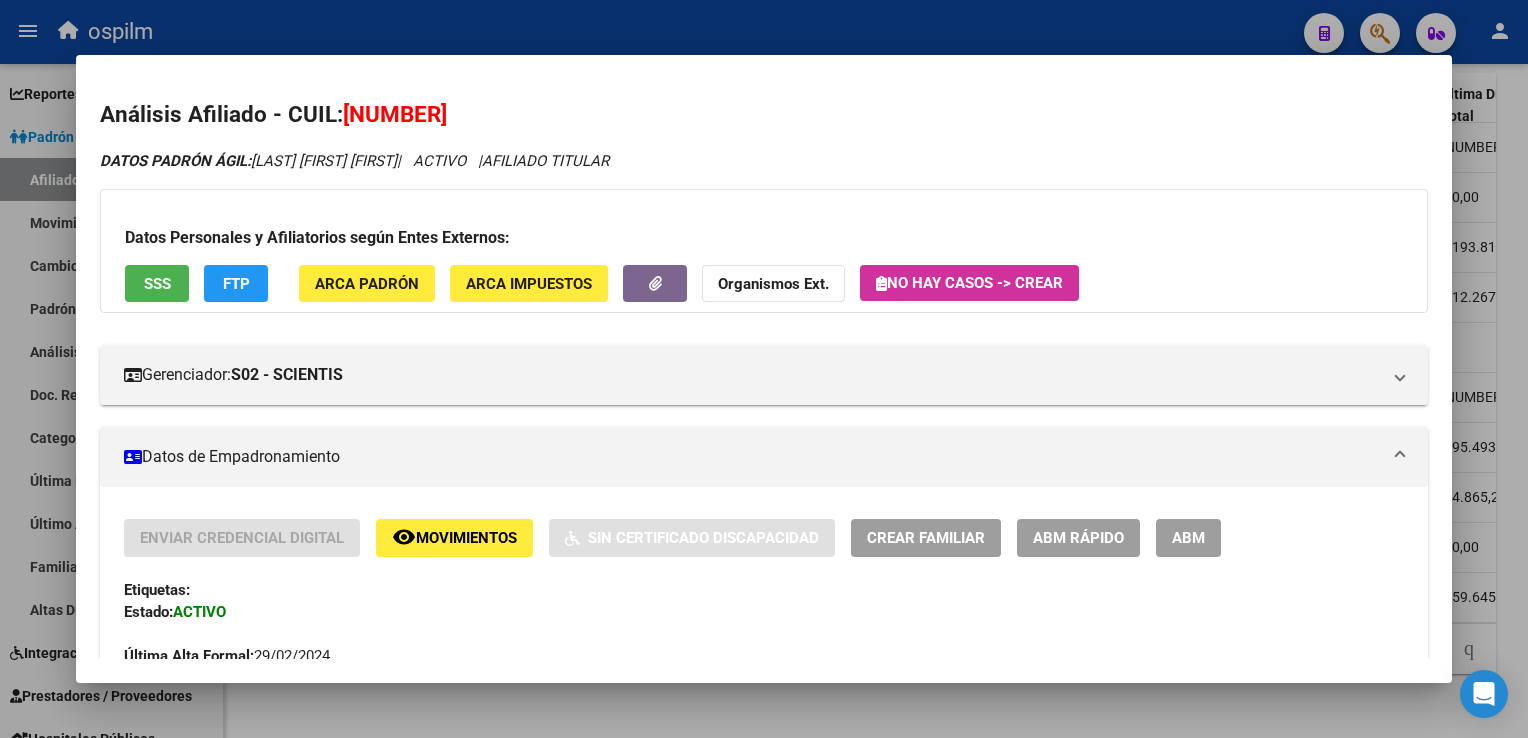 click on "FTP" 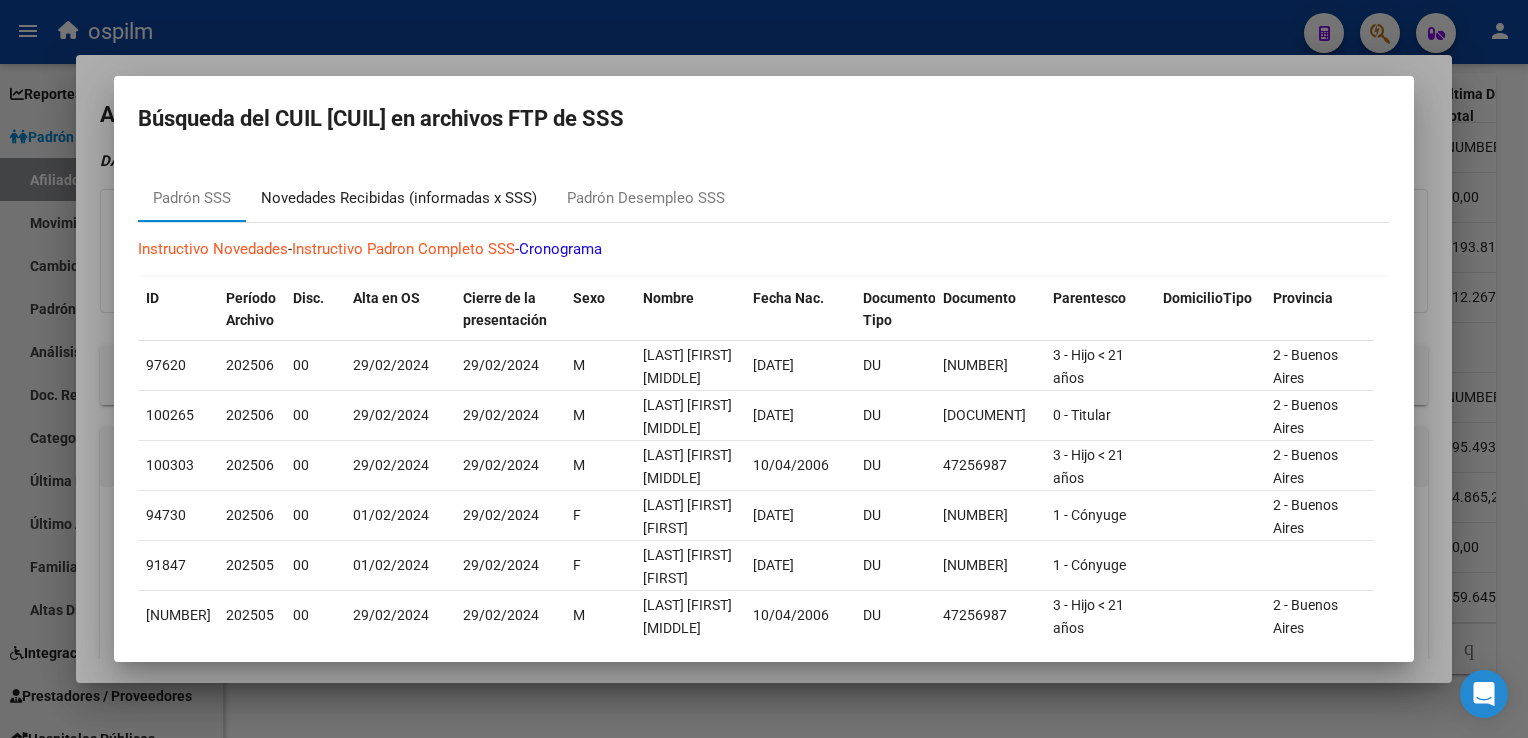 drag, startPoint x: 339, startPoint y: 193, endPoint x: 332, endPoint y: 222, distance: 29.832869 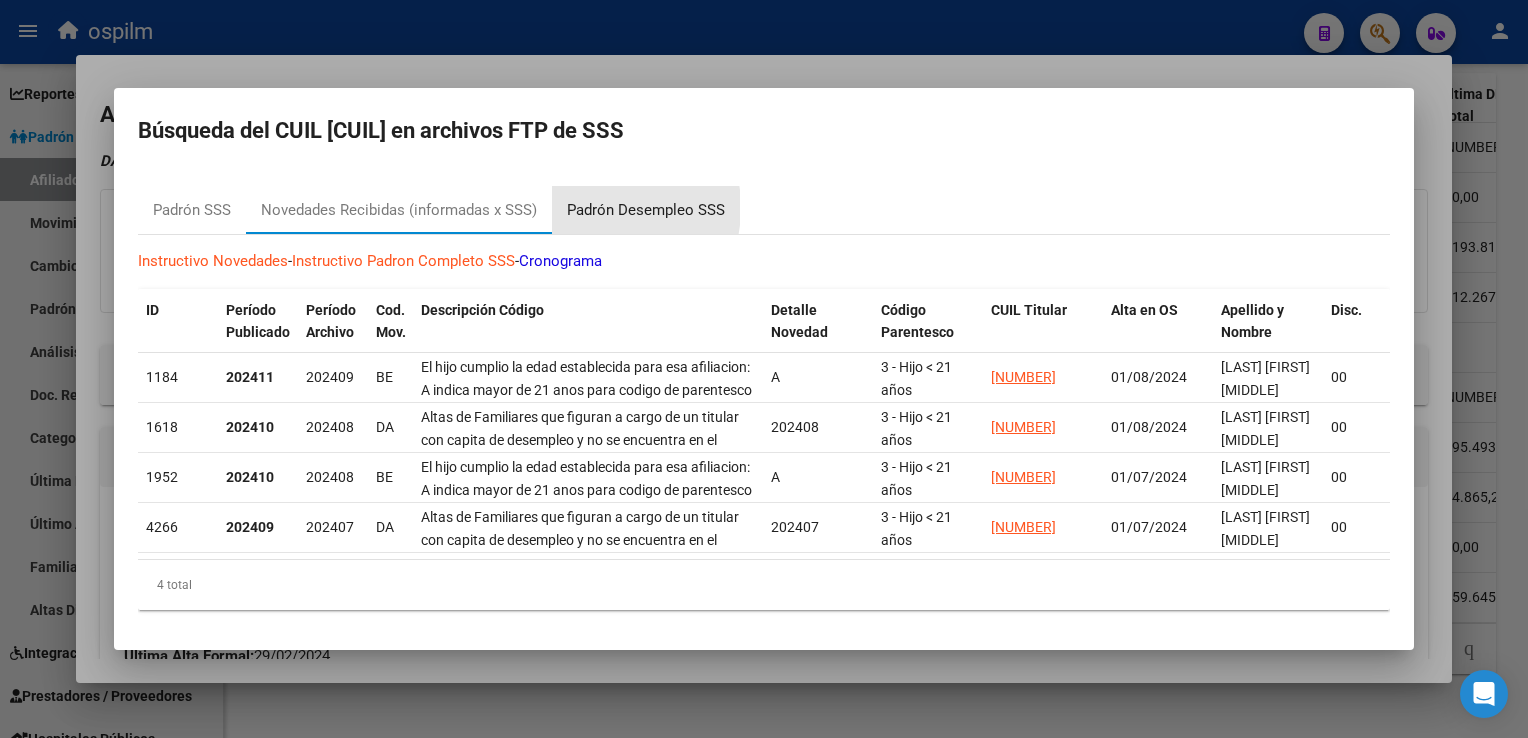 click on "Padrón Desempleo SSS" at bounding box center [646, 210] 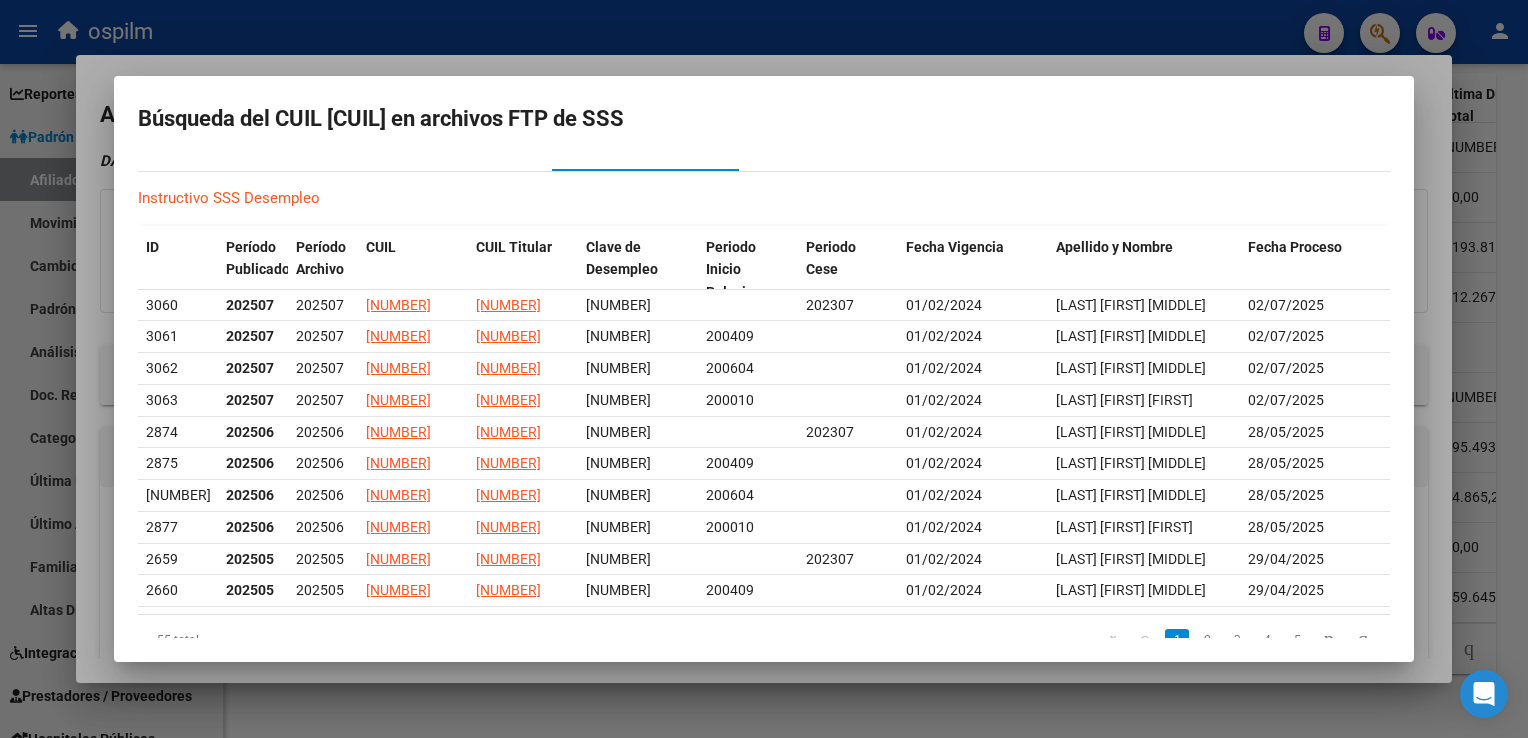 scroll, scrollTop: 0, scrollLeft: 0, axis: both 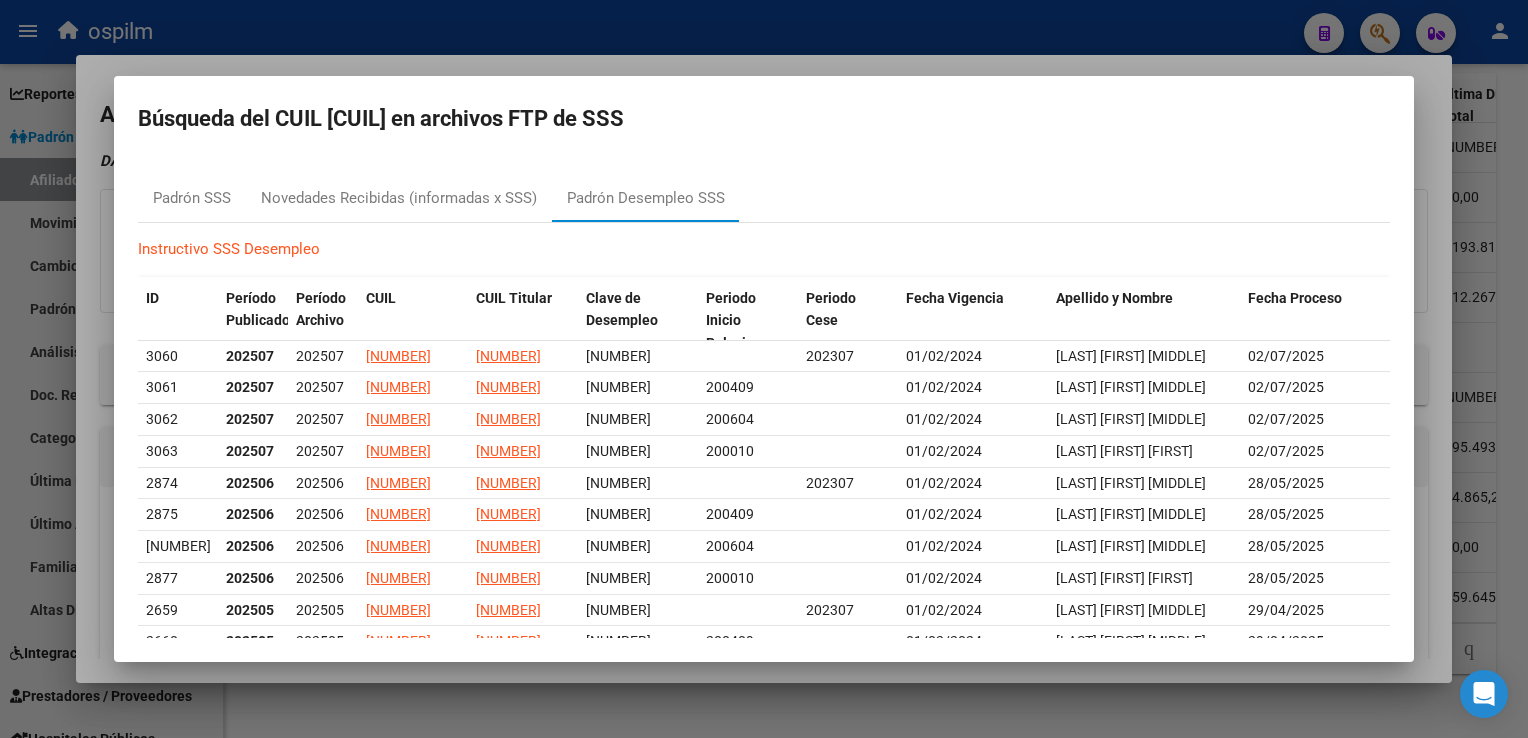 click at bounding box center [764, 369] 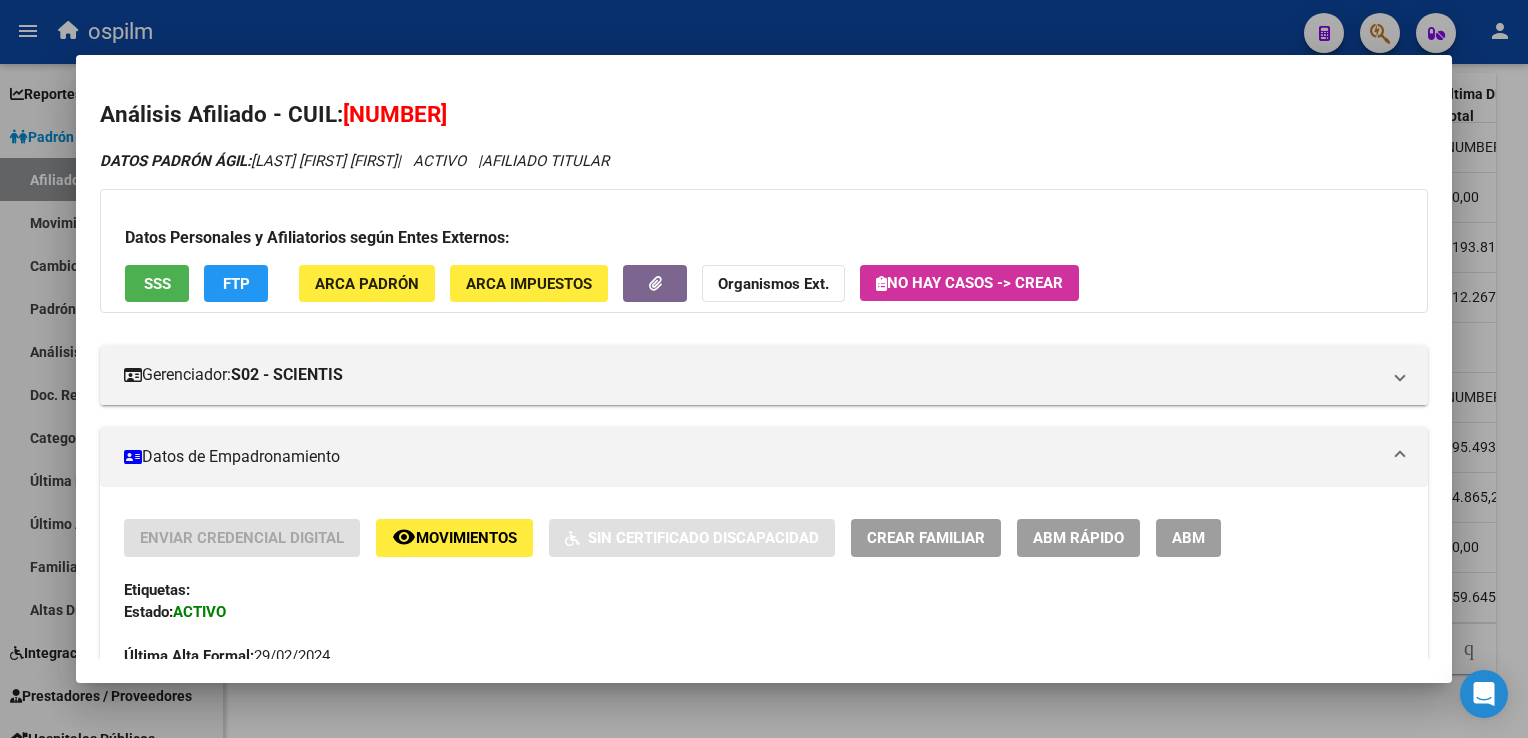 scroll, scrollTop: 1250, scrollLeft: 0, axis: vertical 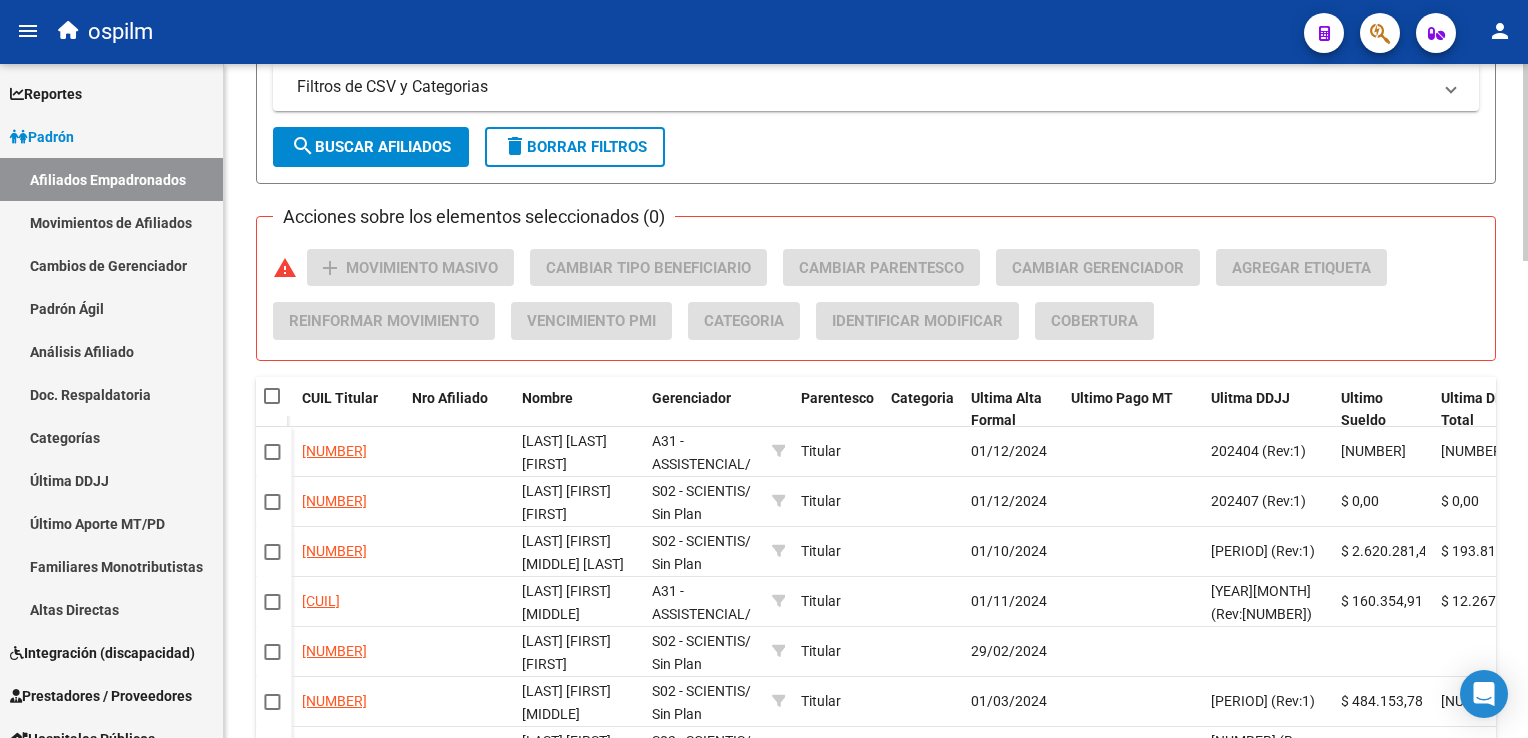 click on "PADRON -> Afiliados Empadronados  (alt+a) add  Crear Afiliado
file_download  Exportar CSV  cloud_download  Exportar CSV 2  cloud_download  Exportar GECROS  file_download  Exportar Bymovi  cloud_download  Actualizar ultimo Empleador  Filtros Id CUIL / Nombre / Apellido CUIL Titular Seleccionar Gerenciador Seleccionar Gerenciador Start date – End date Fecha Alta Desde / Hasta Start date – End date Fecha Baja Desde / Hasta Si Activo Si Titular Todos Con Alta Futura Todos Con Baja Futura Si Grupo Familiar Activo Ultimo Tipo Alta Ultimo Tipo Alta Ultimo Tipo Baja Ultimo Tipo Baja Filtros Del Titular Ultima DDJJ Ultima DDJJ Ultima DDJJ en Periodo Periodo Ultimo MtPd Sitcuil Con Sueldo Con Sueldo  Filtros del Afiliado  Edades Edades Sexo Sexo No incapacitado Discapacitado Nacionalidad Nacionalidad Provincia Provincia Estado Civil Estado Civil Start date – End date Fecha Nacimiento Desde / Hasta Todos Tiene PMI Todos Certificado Estudio Codigo Postal Localidad  Filtros del Grupo Familiar  CUIT Empleador" 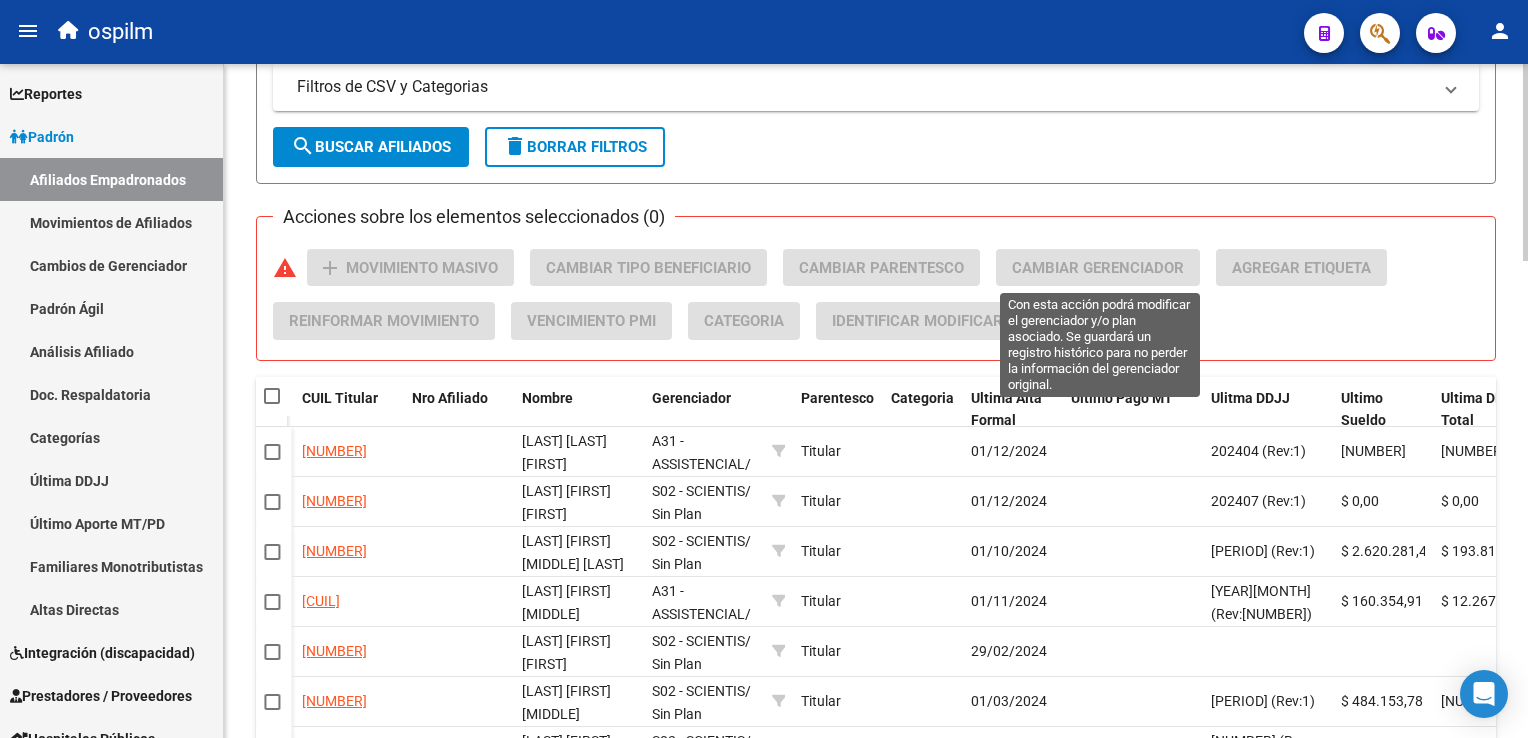 scroll, scrollTop: 1311, scrollLeft: 0, axis: vertical 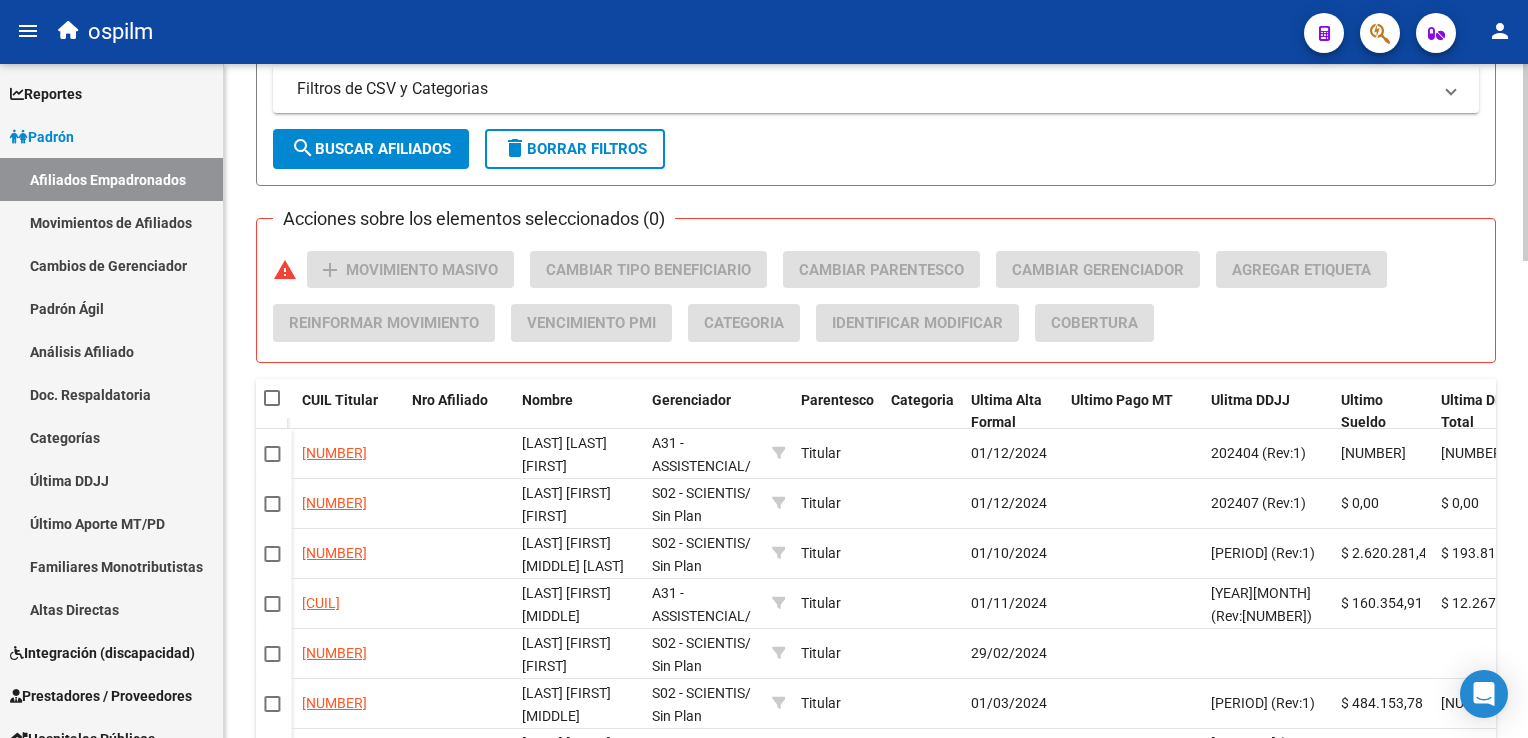 click on "search  Buscar Afiliados" 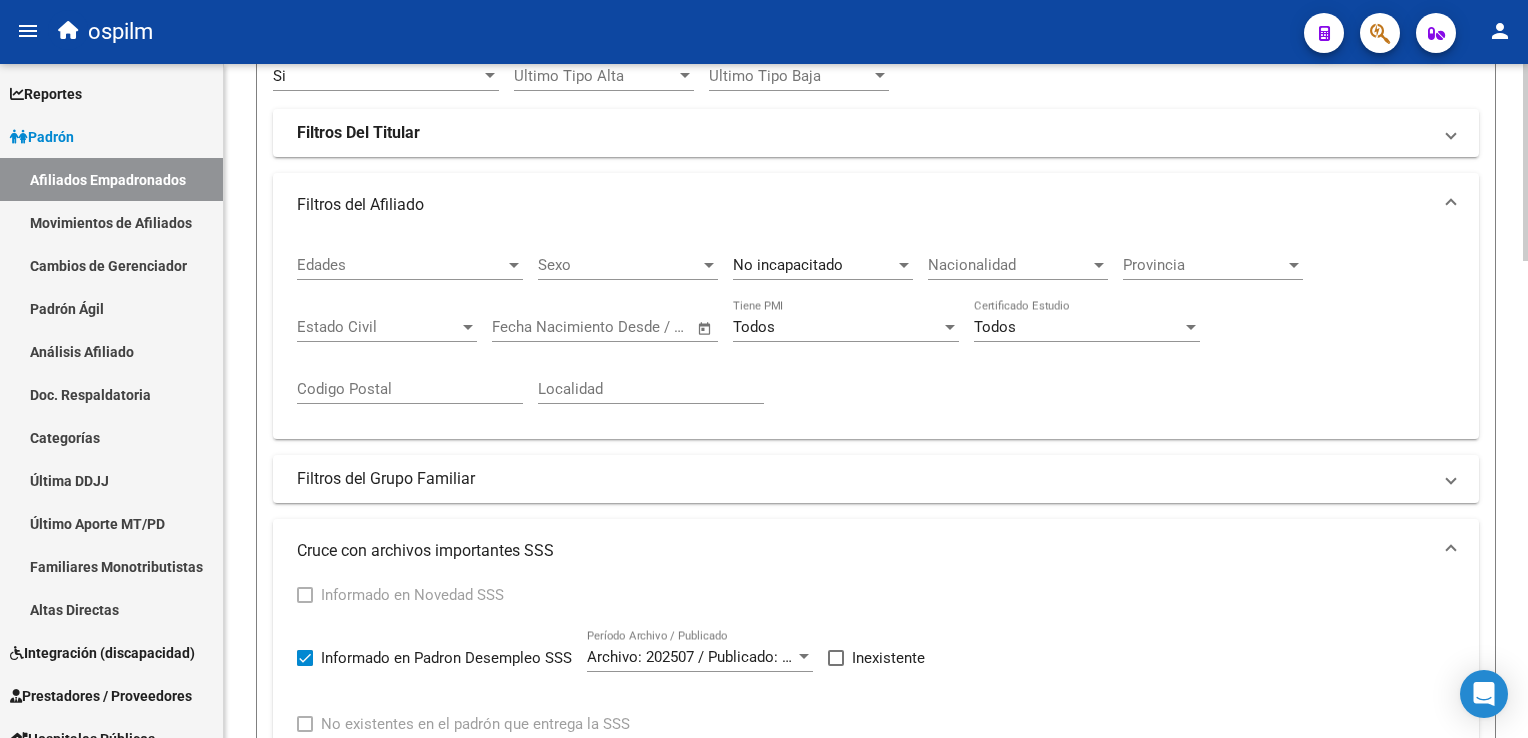 scroll, scrollTop: 451, scrollLeft: 0, axis: vertical 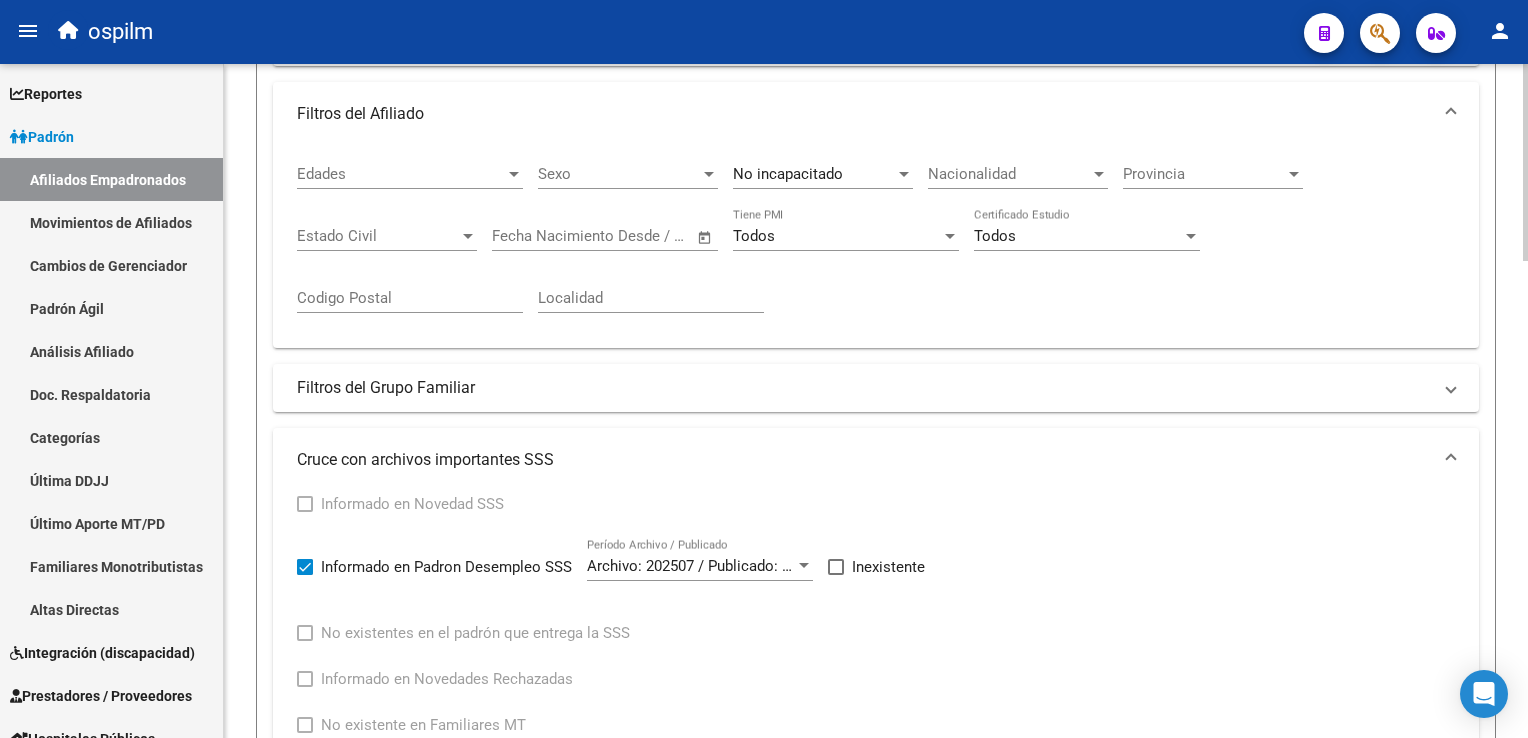 click on "menu   ospilm  person    Firma Express     Reportes Ingresos Devengados Análisis Histórico Detalles Transferencias RG sin DDJJ Detalles por CUIL RG Detalles - MT/PD MT morosos Egresos Devengados Comprobantes Recibidos Facturación Apócrifa Auditorías x Área Auditorías x Usuario Ítems de Auditorías x Usuario Padrón Traspasos x O.S. Traspasos x Gerenciador Traspasos x Provincia Nuevos Aportantes Métricas - Padrón SSS Métricas - Crecimiento Población    Padrón Afiliados Empadronados Movimientos de Afiliados Cambios de Gerenciador Padrón Ágil Análisis Afiliado Doc. Respaldatoria Categorías Última DDJJ Último Aporte MT/PD Familiares Monotributistas Altas Directas    Integración (discapacidad) Certificado Discapacidad    Prestadores / Proveedores Facturas - Listado/Carga Facturas Sin Auditar Facturas - Documentación Pagos x Transferencia Auditorías - Listado Auditorías - Comentarios Auditorías - Cambios Área Auditoría - Ítems Prestadores - Listado Prestadores - Docu. Actas" at bounding box center (764, 369) 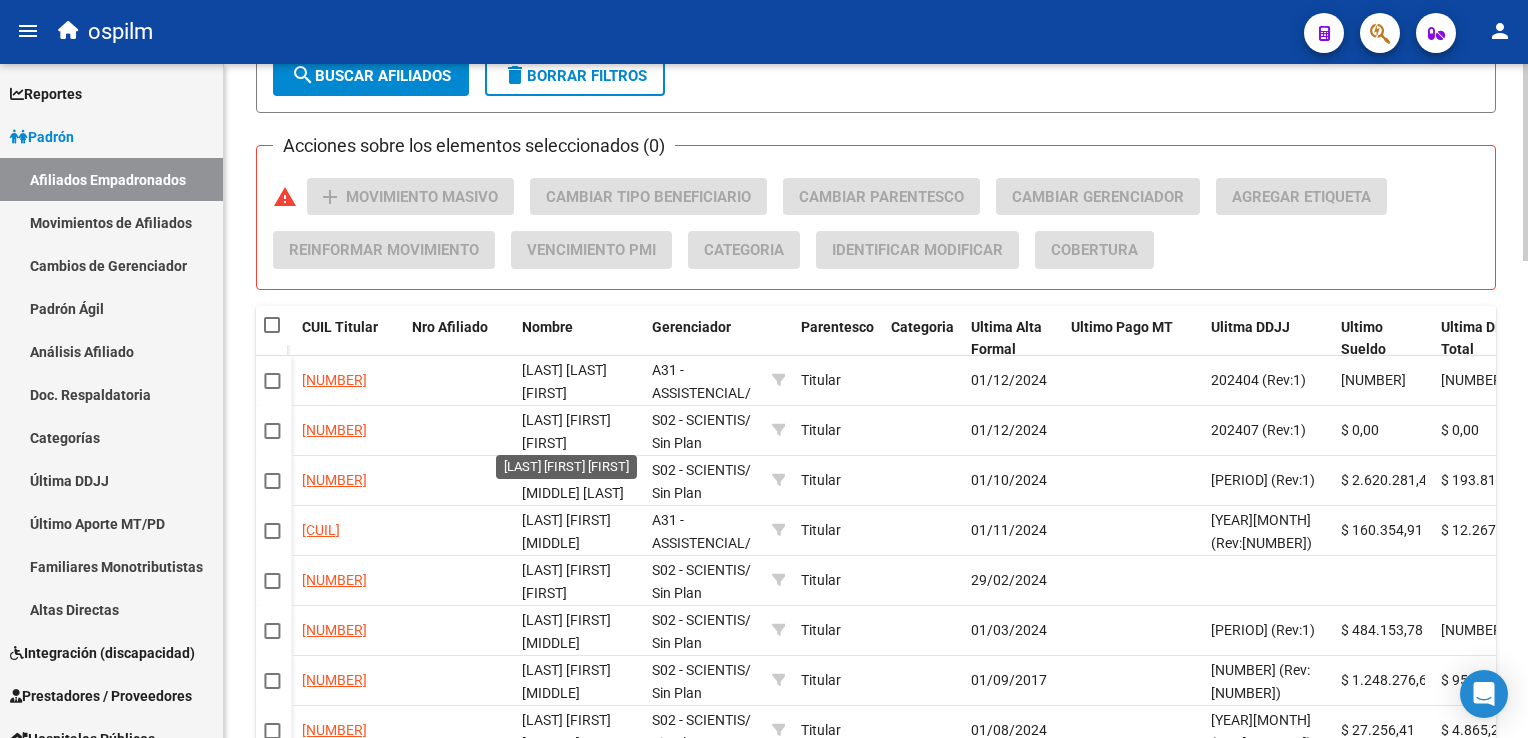 scroll, scrollTop: 3, scrollLeft: 0, axis: vertical 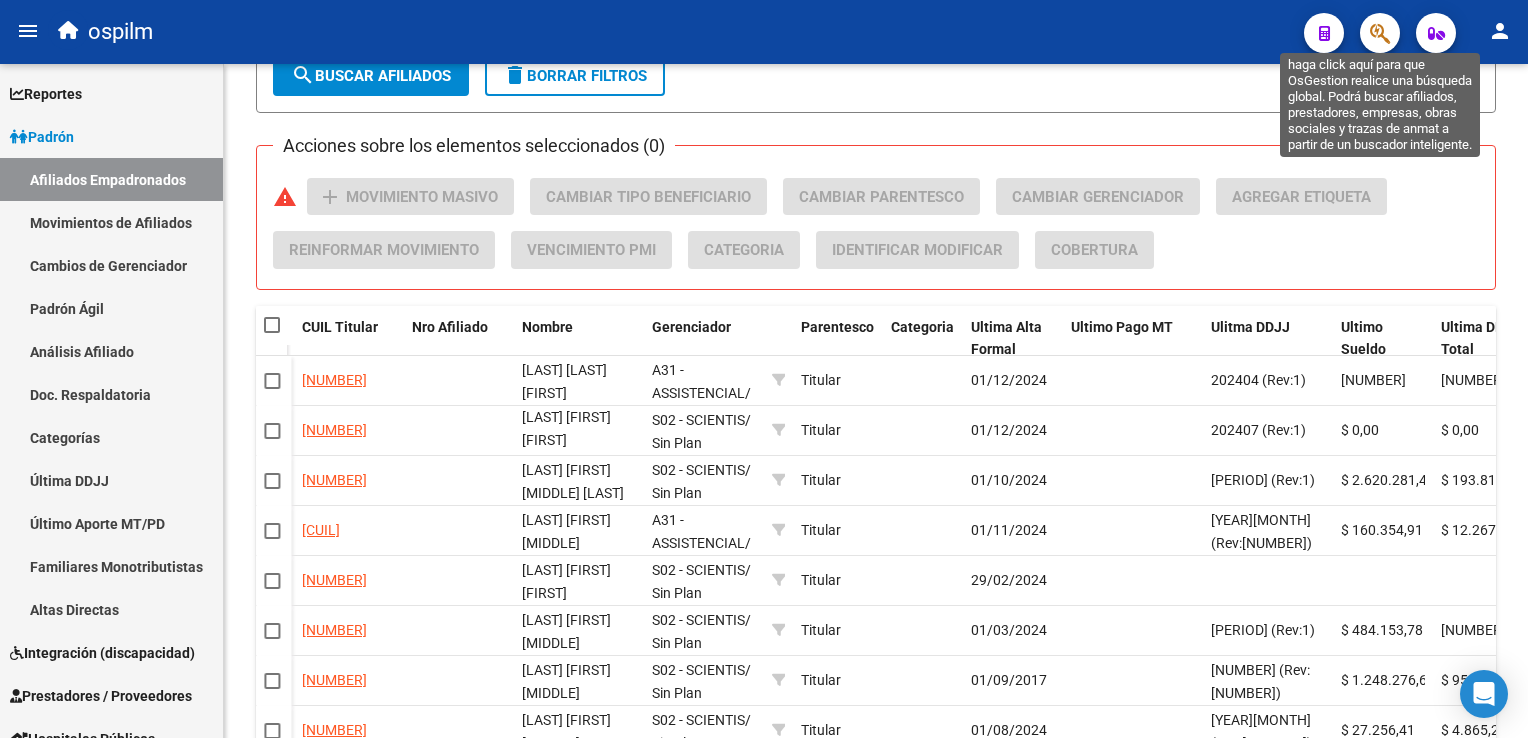 click 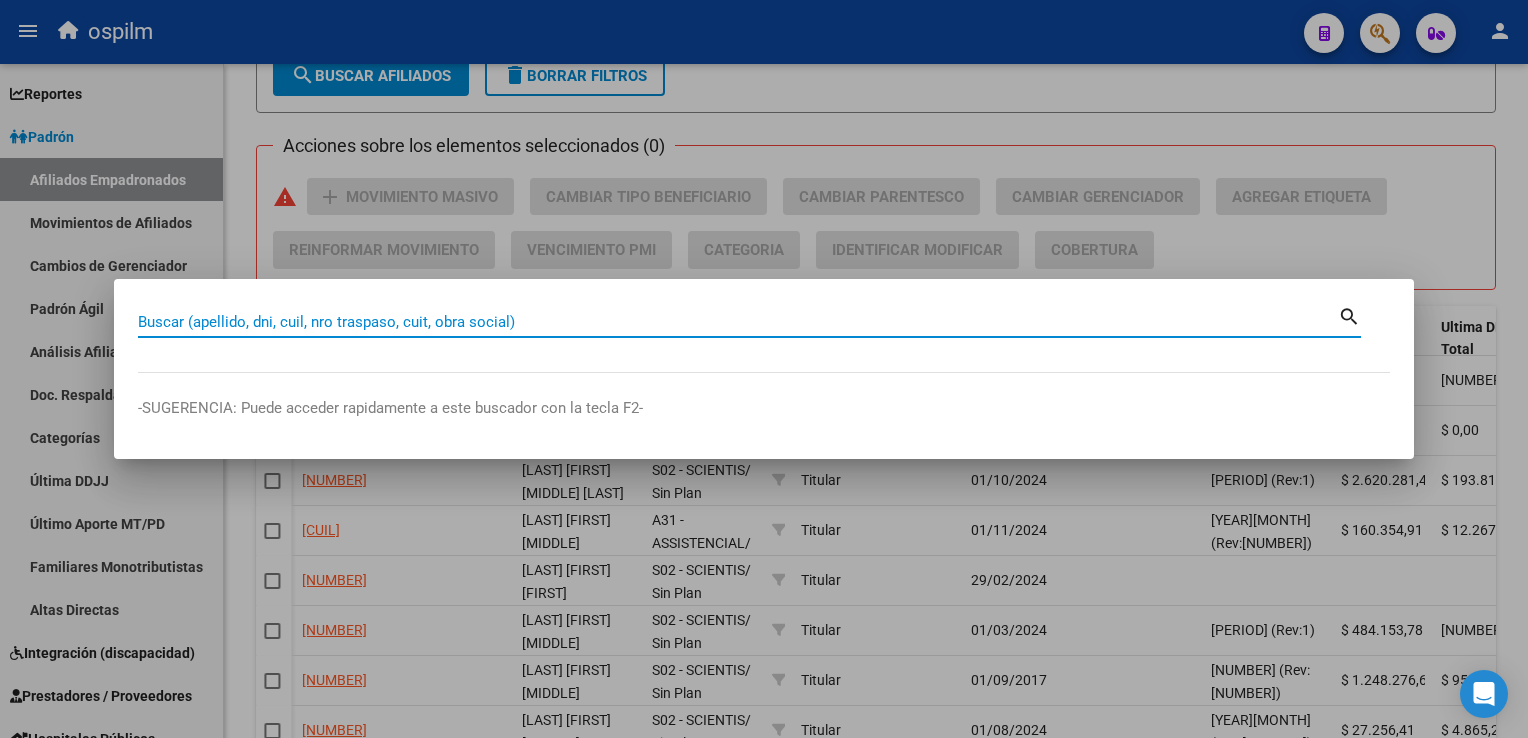 paste on "[NUMBER]" 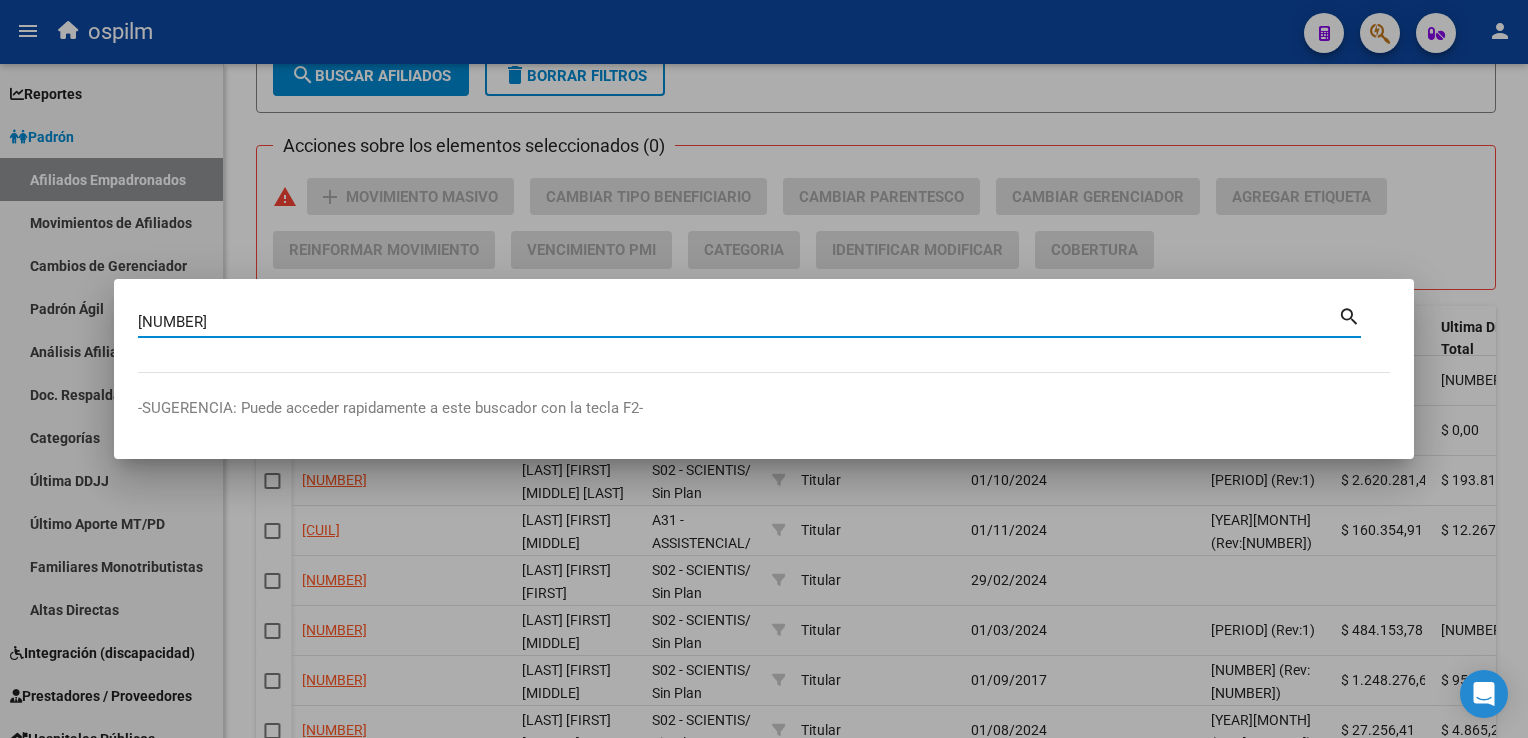 type on "[NUMBER]" 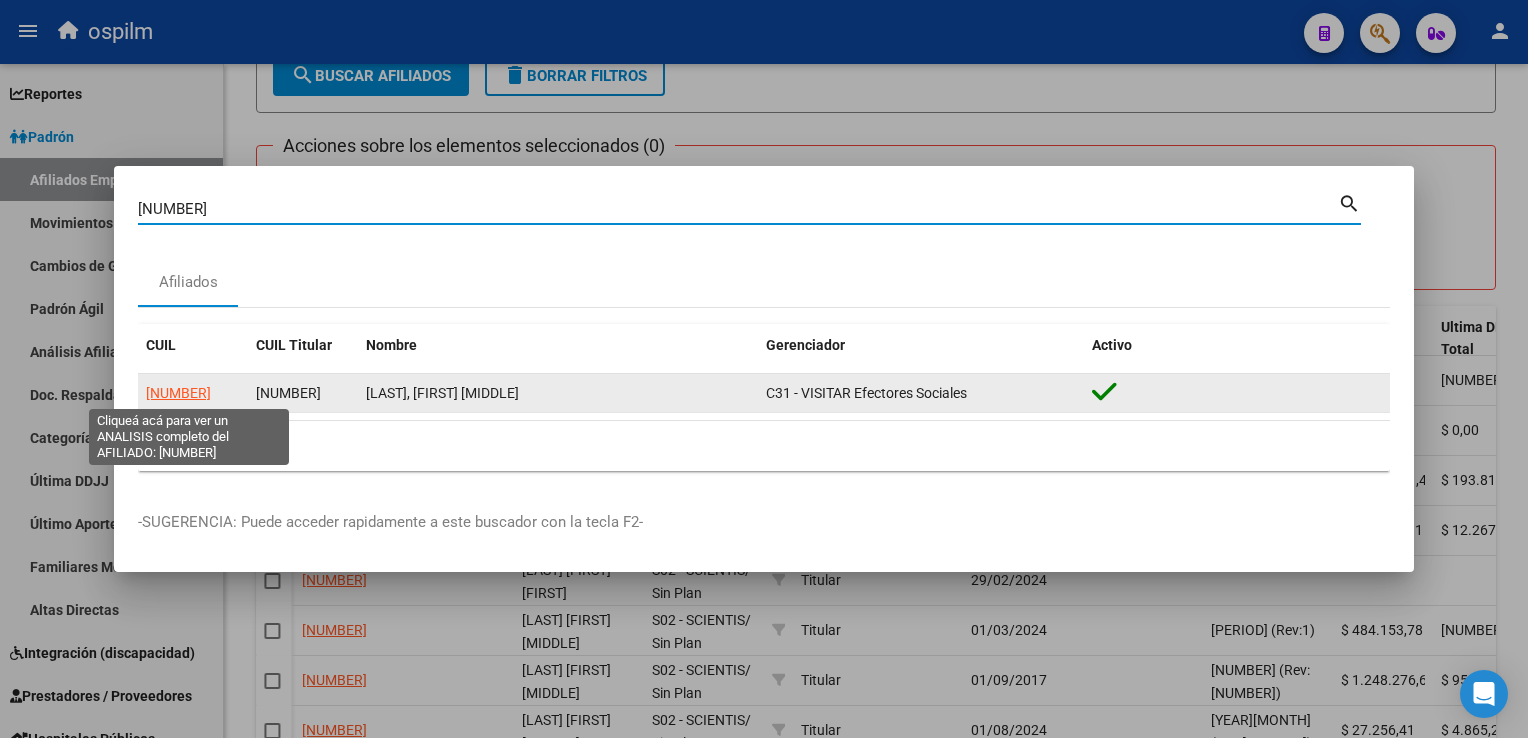 click on "[NUMBER]" 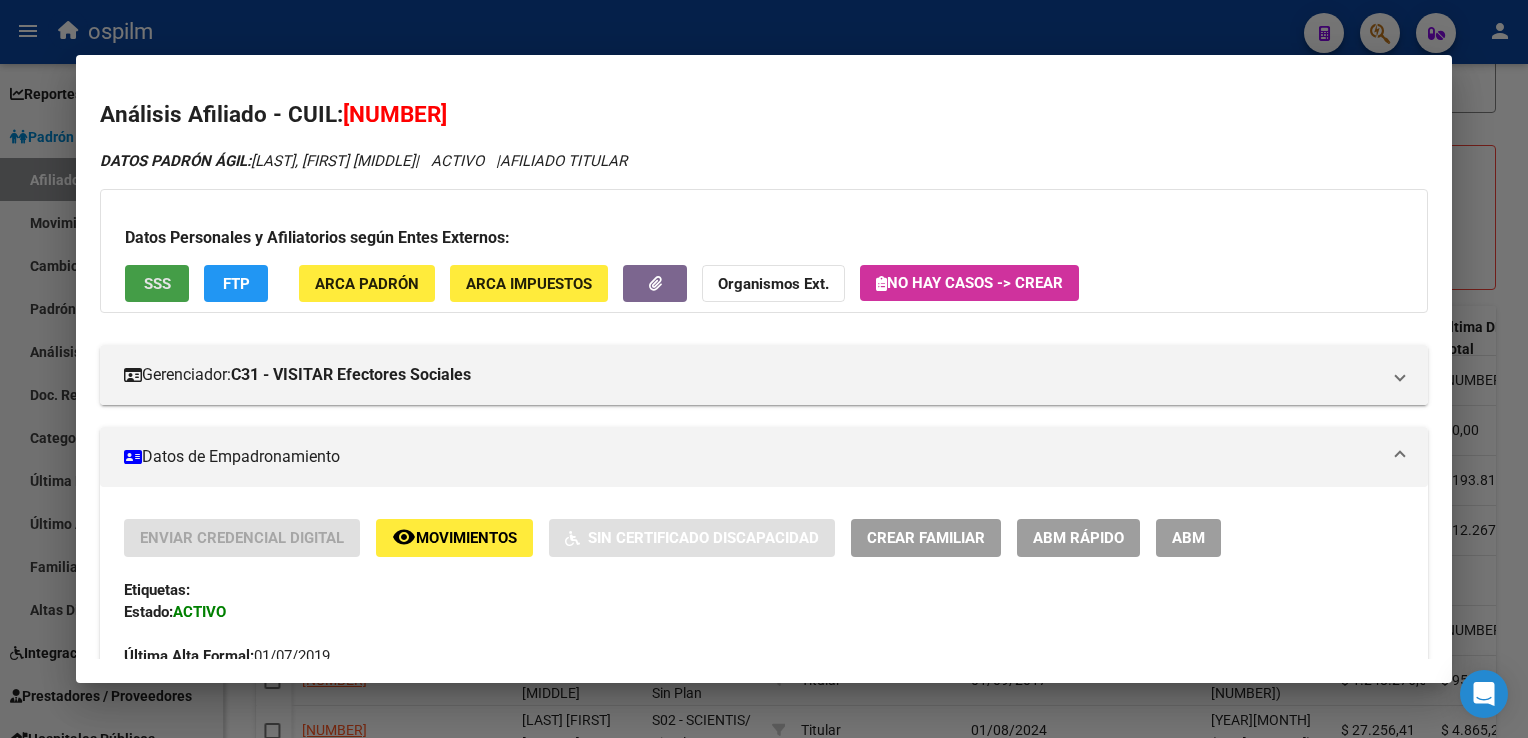 click on "SSS" at bounding box center [157, 284] 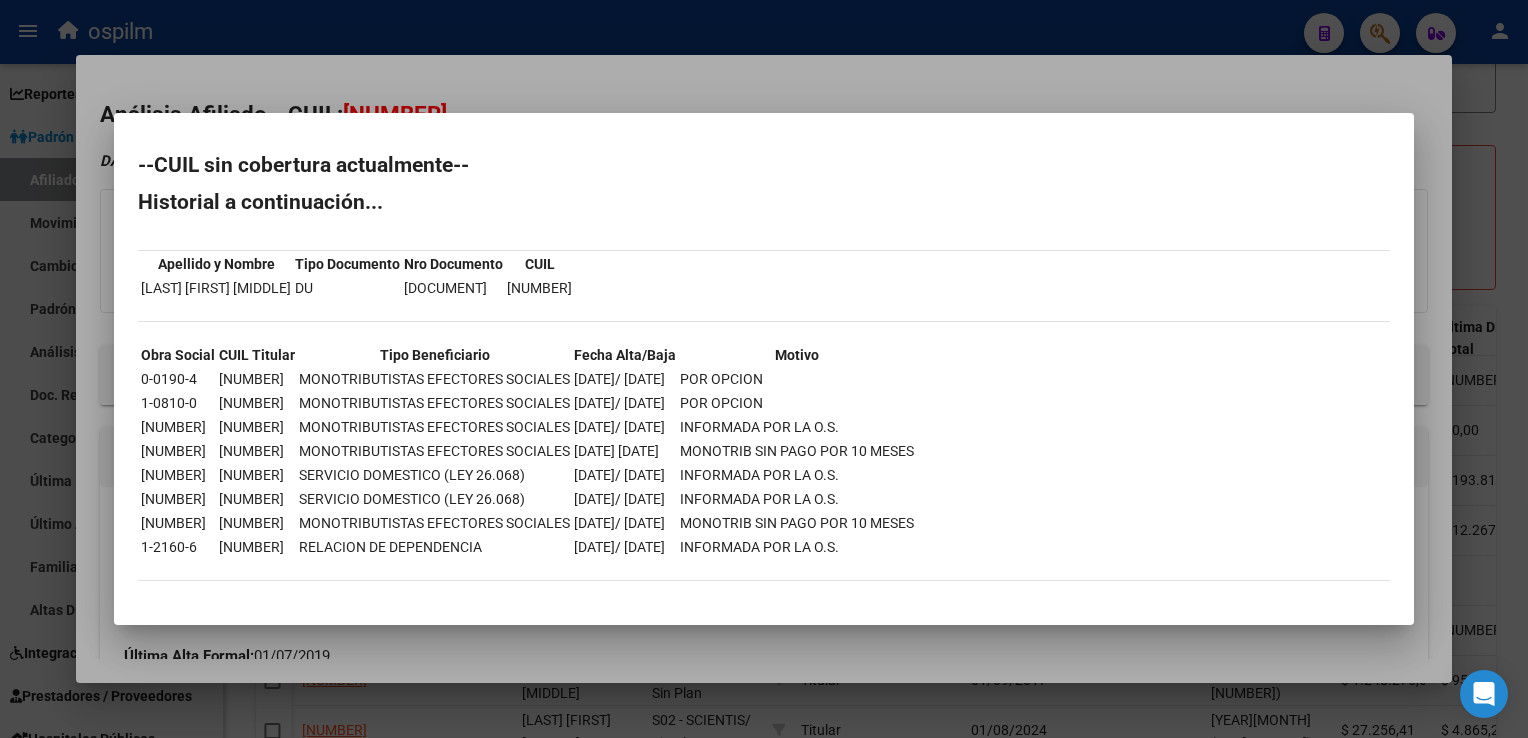 click at bounding box center [764, 369] 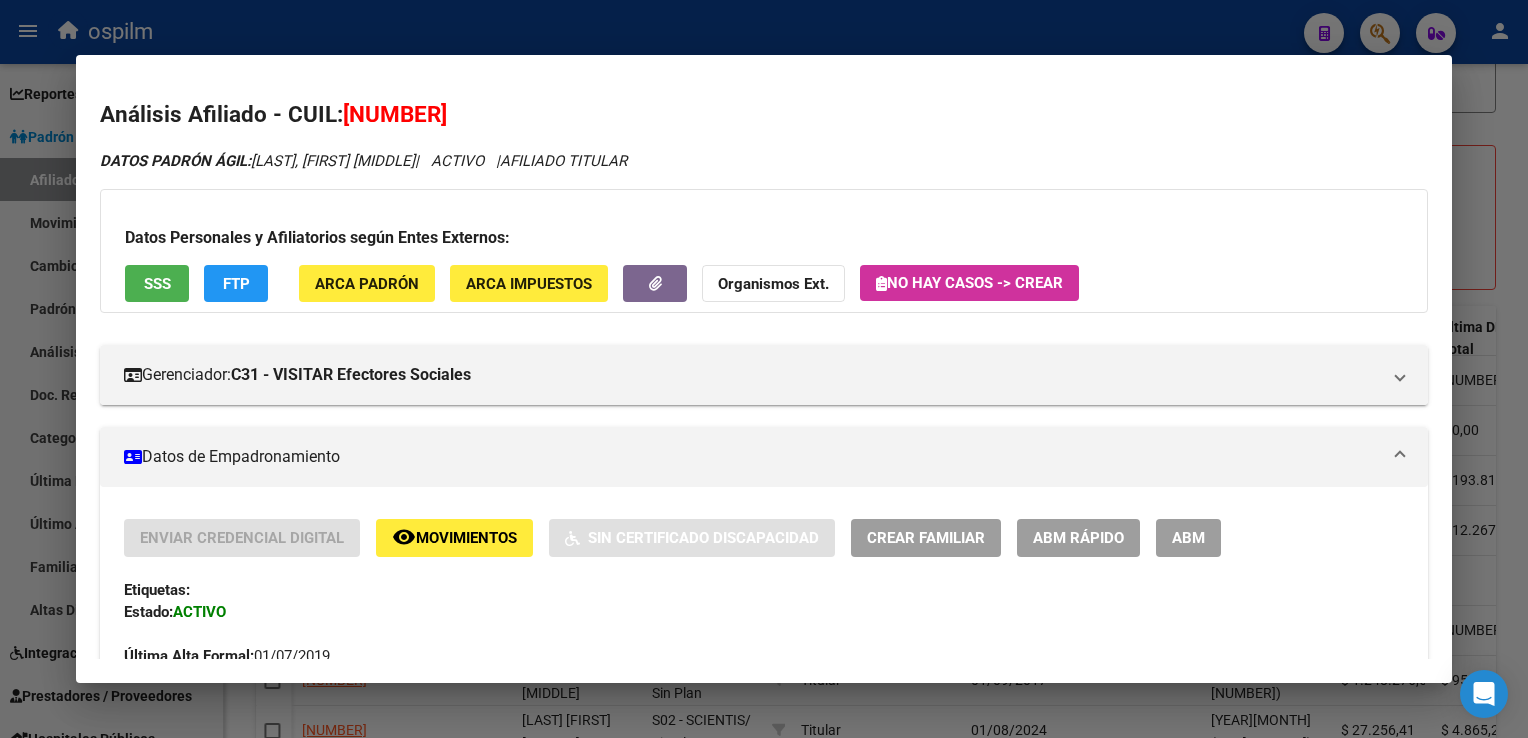 click on "SSS" at bounding box center (157, 284) 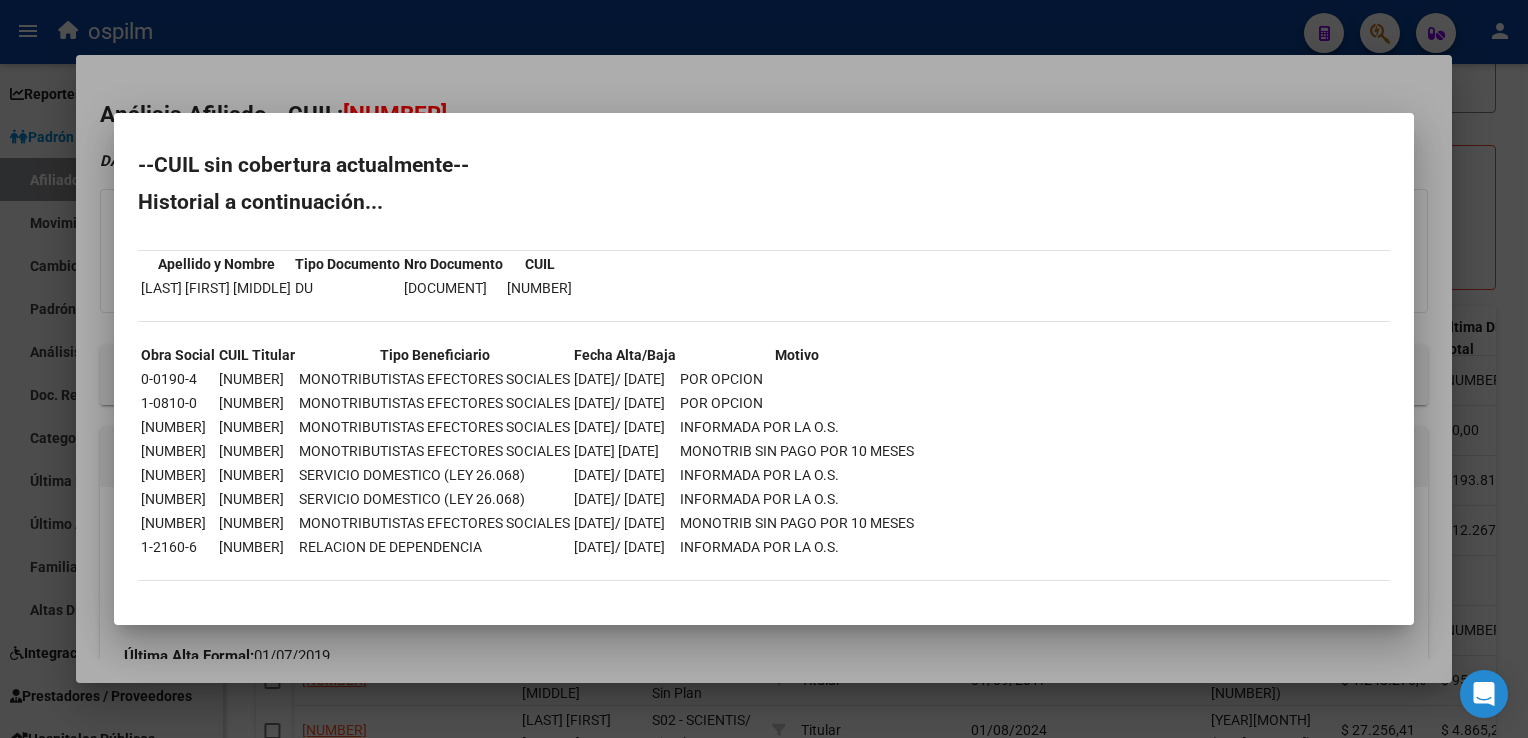 click at bounding box center (764, 369) 